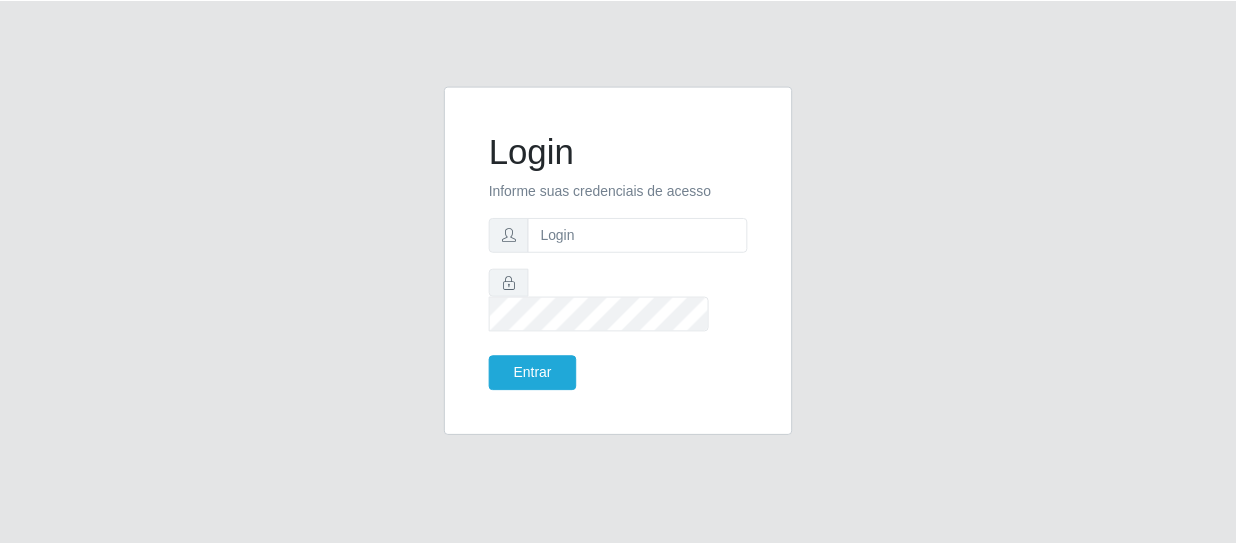 scroll, scrollTop: 0, scrollLeft: 0, axis: both 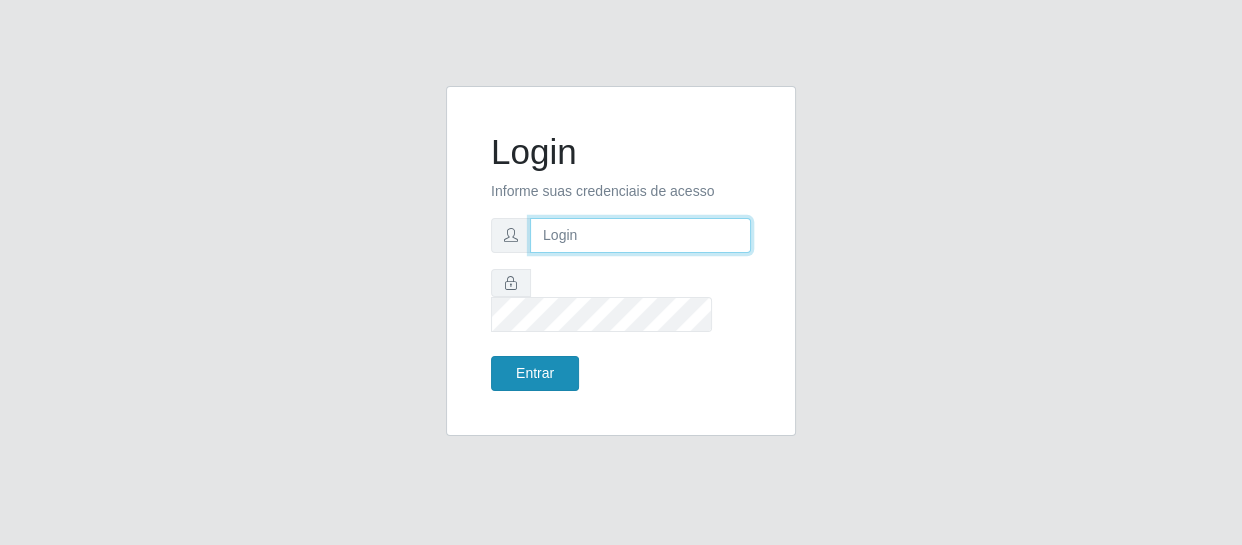 type on "[EMAIL]" 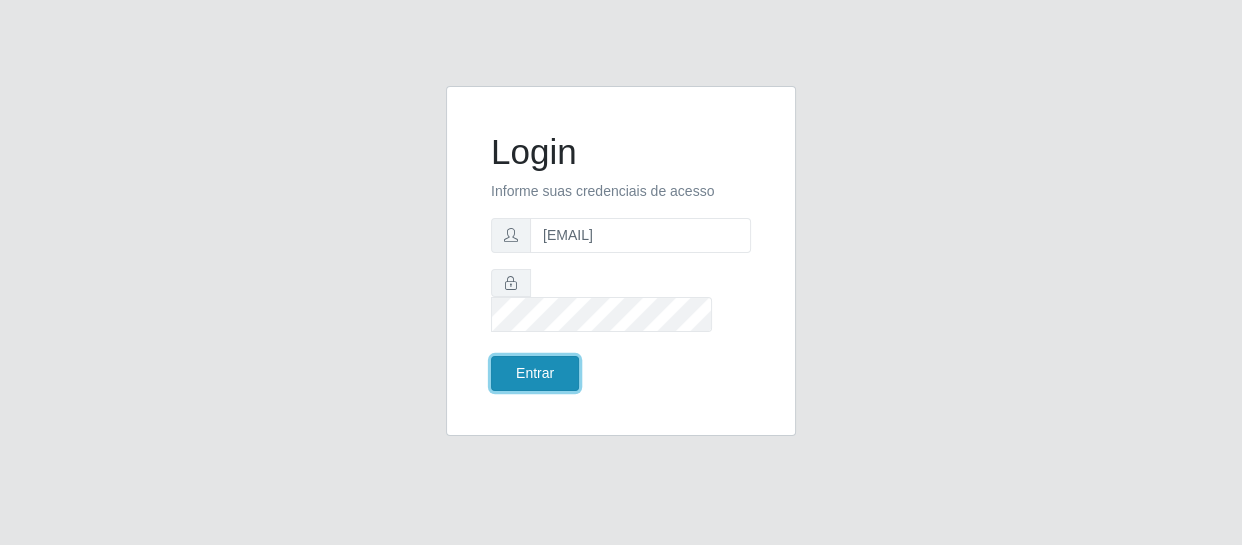 click on "Entrar" at bounding box center [535, 373] 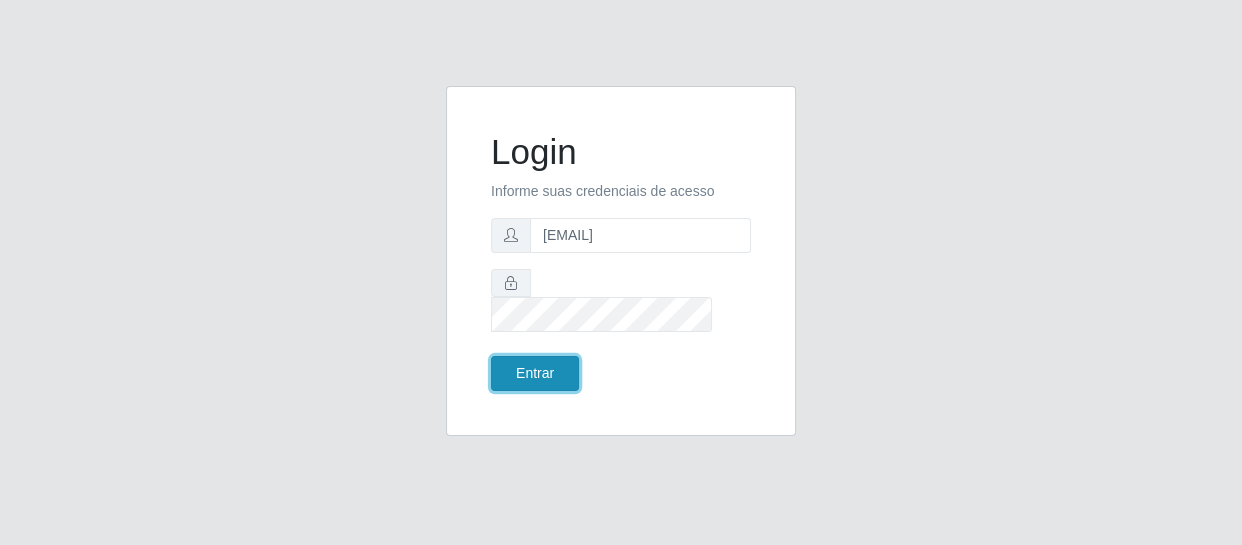 click on "Entrar" at bounding box center [535, 373] 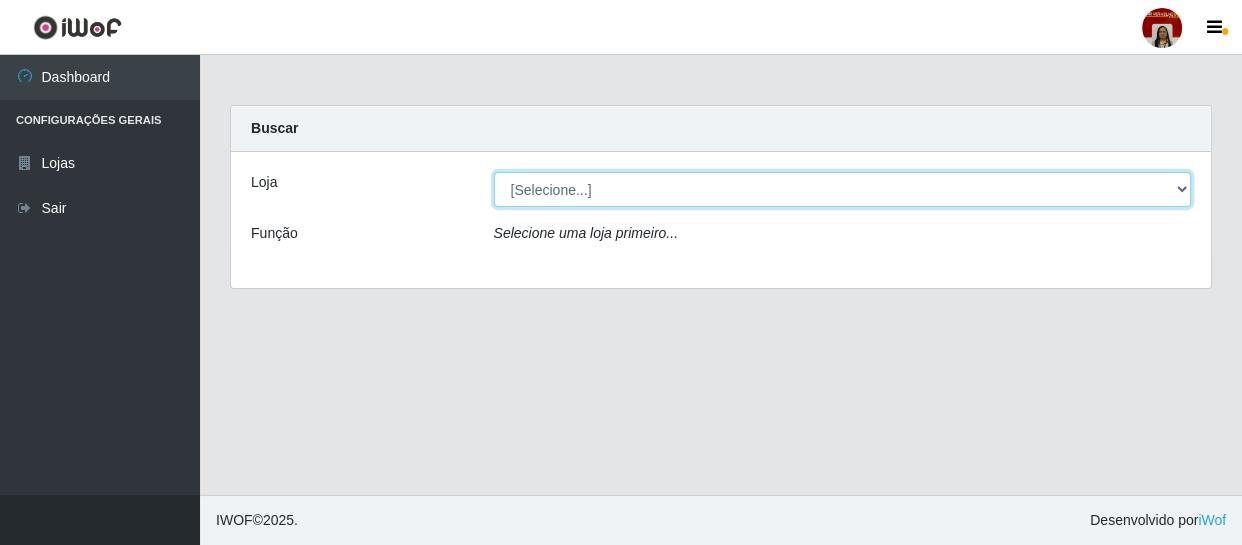 click on "[Selecione...] Mar Vermelho - Loja 04" at bounding box center (843, 189) 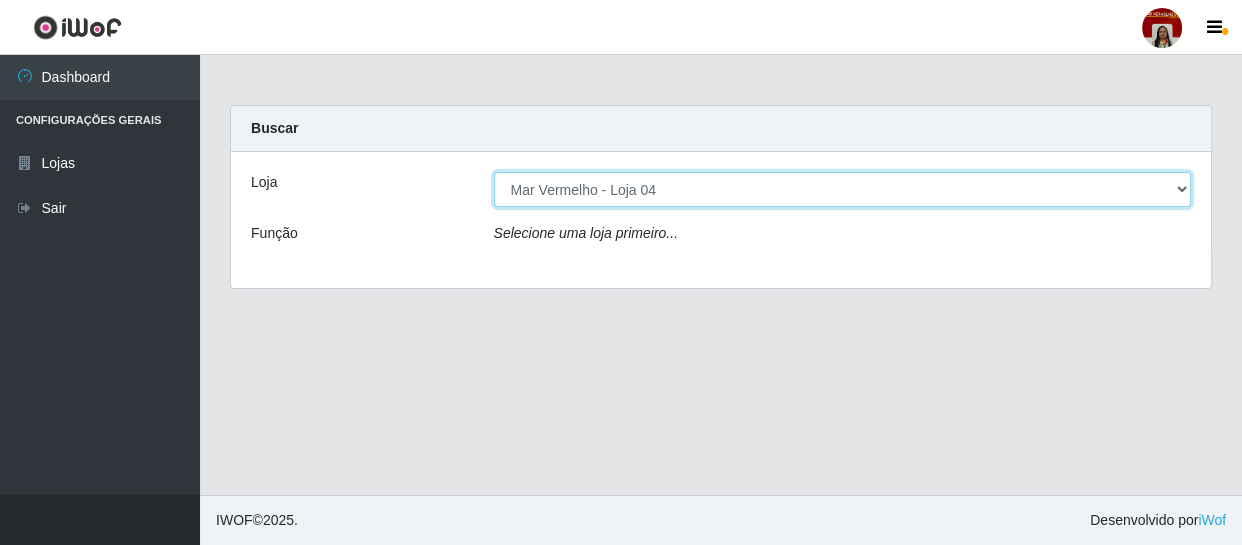 click on "[Selecione...] Mar Vermelho - Loja 04" at bounding box center (843, 189) 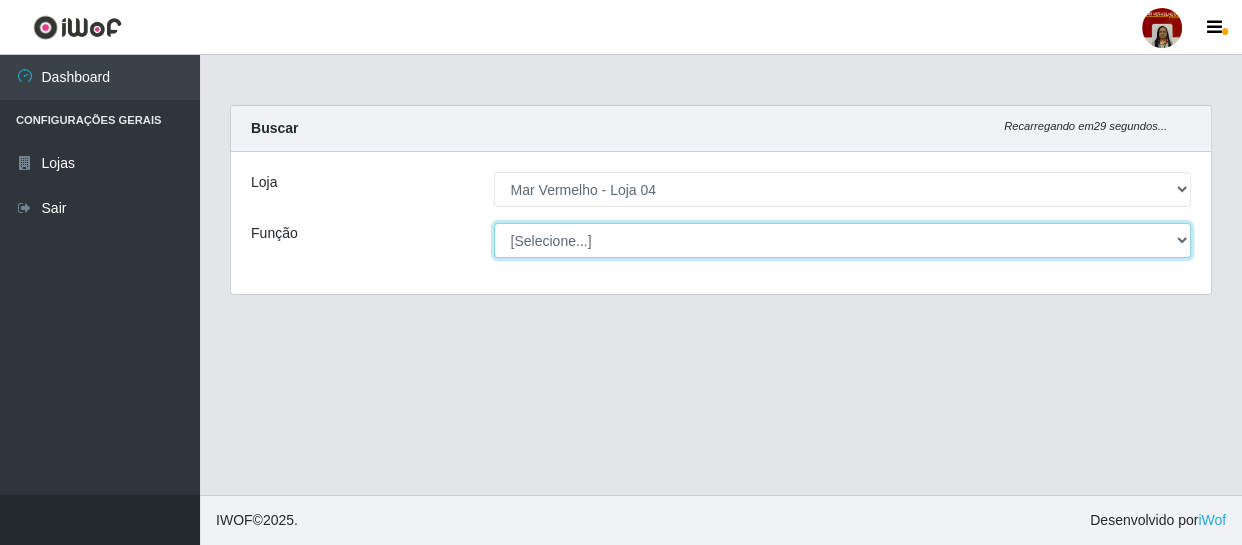 click on "[Selecione...] ASG ASG + ASG ++ Auxiliar de Depósito  Auxiliar de Depósito + Auxiliar de Depósito ++ Auxiliar de Estacionamento Auxiliar de Estacionamento + Auxiliar de Estacionamento ++ Balconista de Frios Balconista de Frios + Balconista de Padaria  Balconista de Padaria + Embalador Embalador + Embalador ++ Operador de Caixa Operador de Caixa + Operador de Caixa ++ Repositor  Repositor + Repositor ++ Repositor de Frios Repositor de Frios + Repositor de Frios ++ Repositor de Hortifruti Repositor de Hortifruti + Repositor de Hortifruti ++" at bounding box center (843, 240) 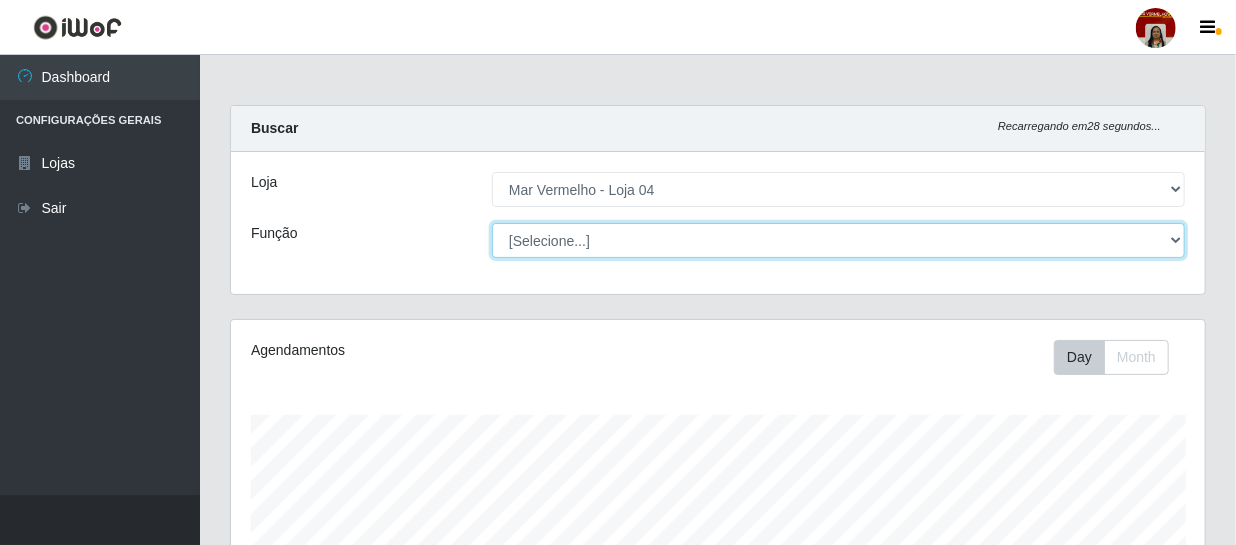 scroll, scrollTop: 999585, scrollLeft: 999025, axis: both 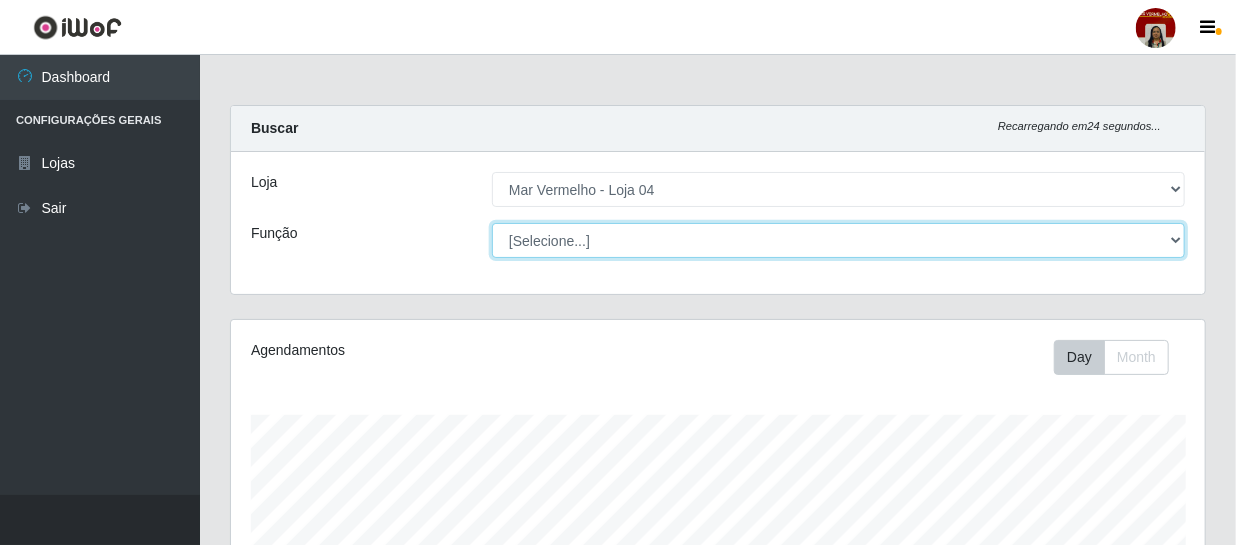 select on "112" 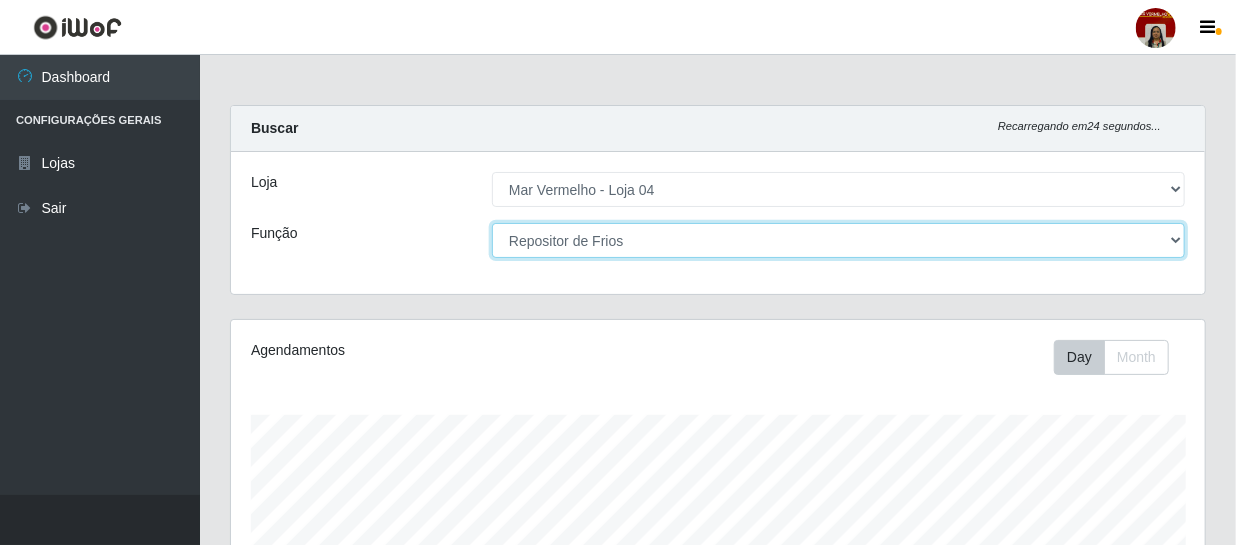 click on "[Selecione...] ASG ASG + ASG ++ Auxiliar de Depósito  Auxiliar de Depósito + Auxiliar de Depósito ++ Auxiliar de Estacionamento Auxiliar de Estacionamento + Auxiliar de Estacionamento ++ Balconista de Frios Balconista de Frios + Balconista de Padaria  Balconista de Padaria + Embalador Embalador + Embalador ++ Operador de Caixa Operador de Caixa + Operador de Caixa ++ Repositor  Repositor + Repositor ++ Repositor de Frios Repositor de Frios + Repositor de Frios ++ Repositor de Hortifruti Repositor de Hortifruti + Repositor de Hortifruti ++" at bounding box center (838, 240) 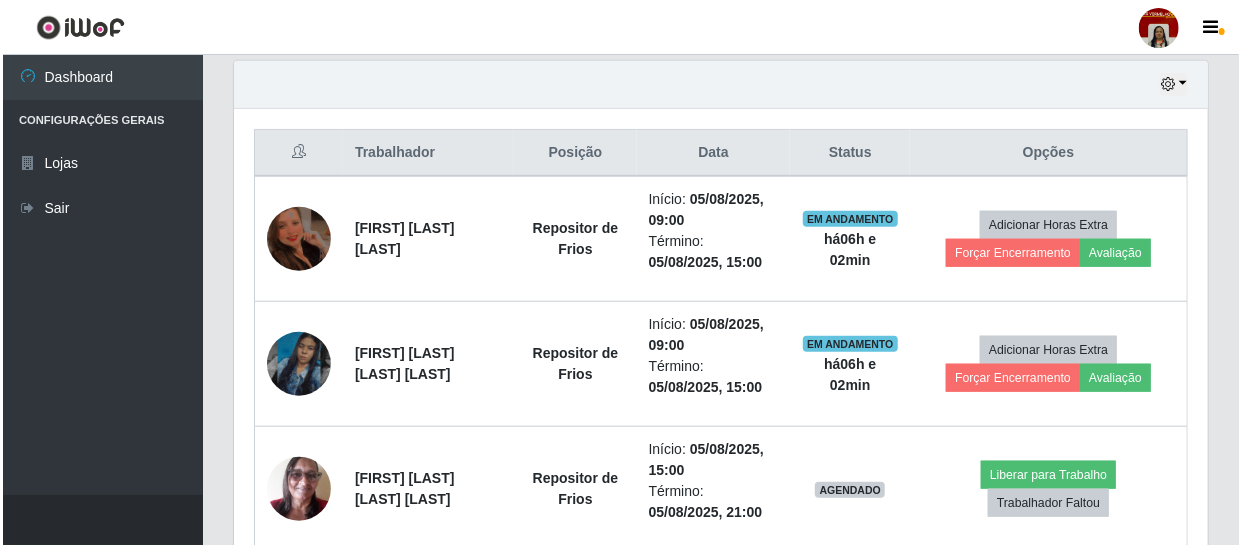 scroll, scrollTop: 699, scrollLeft: 0, axis: vertical 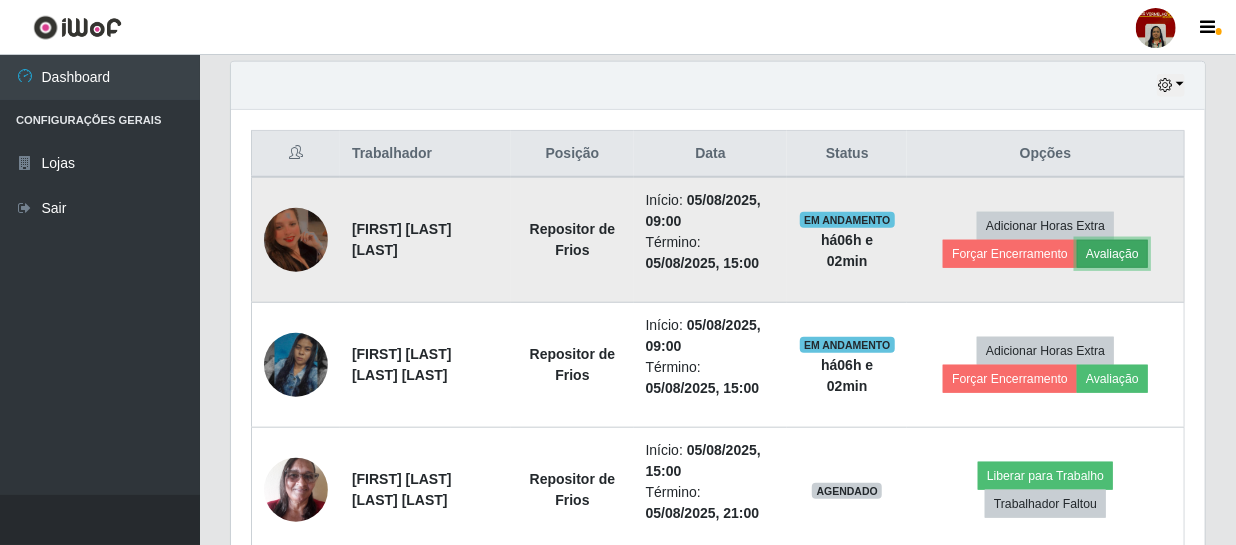 click on "Avaliação" at bounding box center [1112, 254] 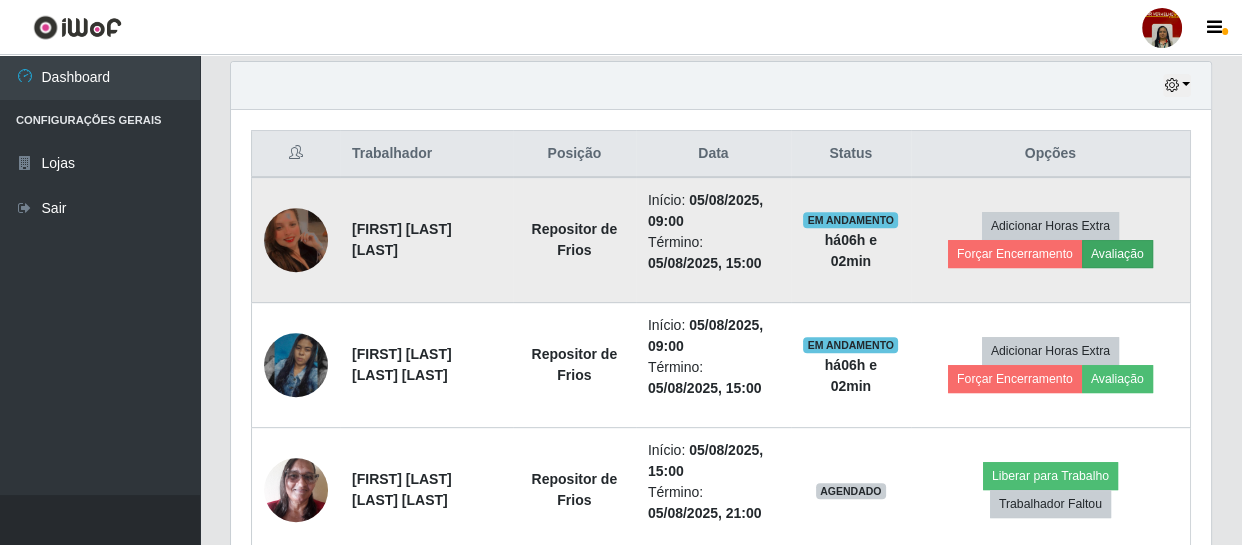 scroll, scrollTop: 999585, scrollLeft: 999033, axis: both 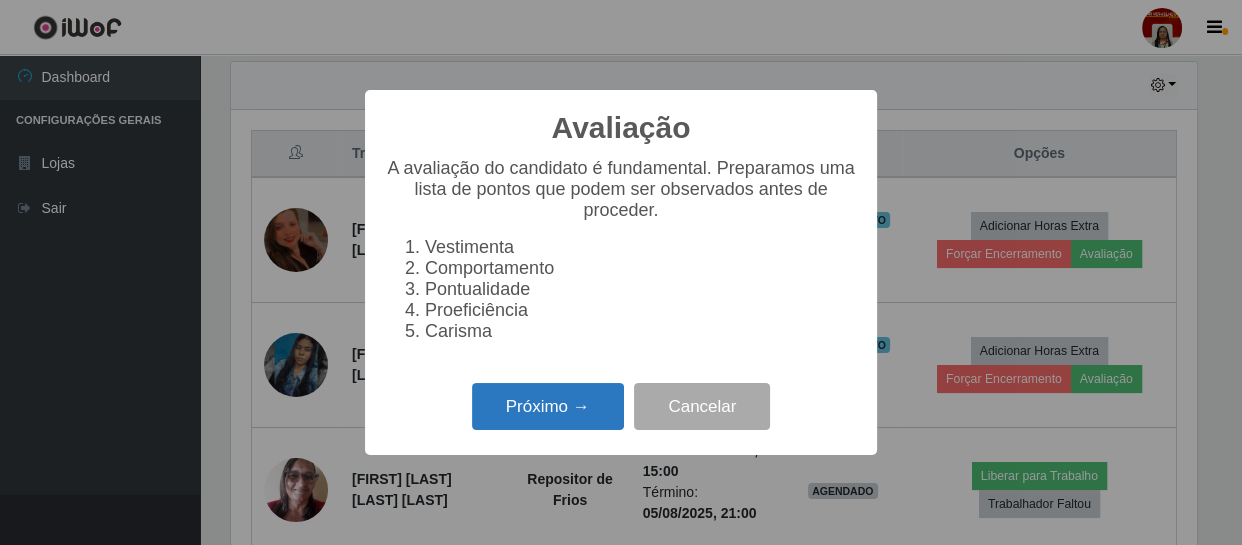 click on "Próximo →" at bounding box center (548, 406) 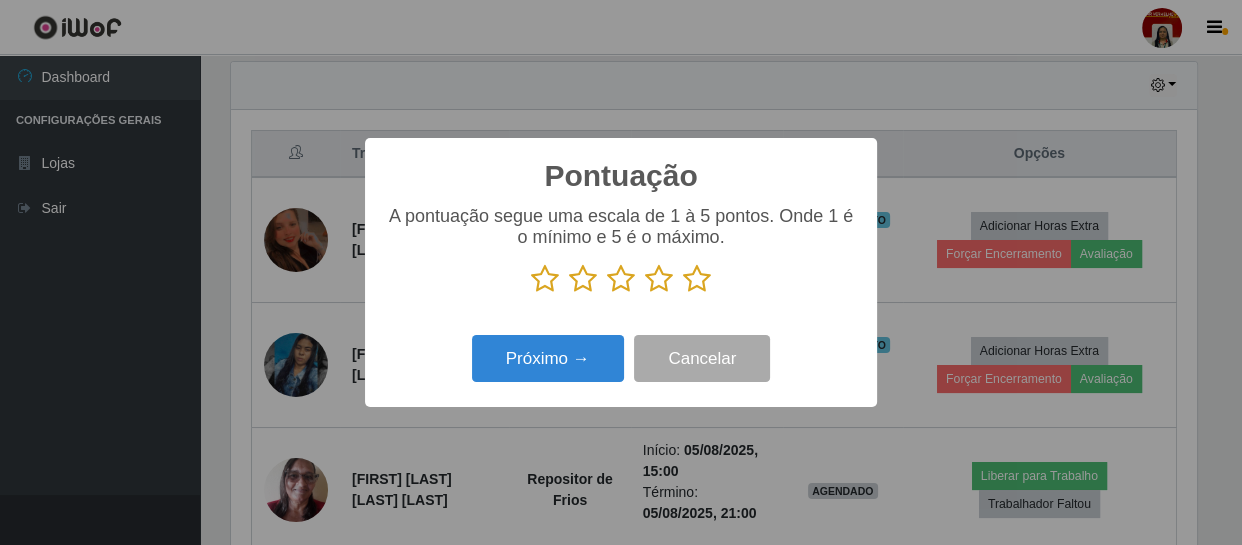 click at bounding box center (697, 279) 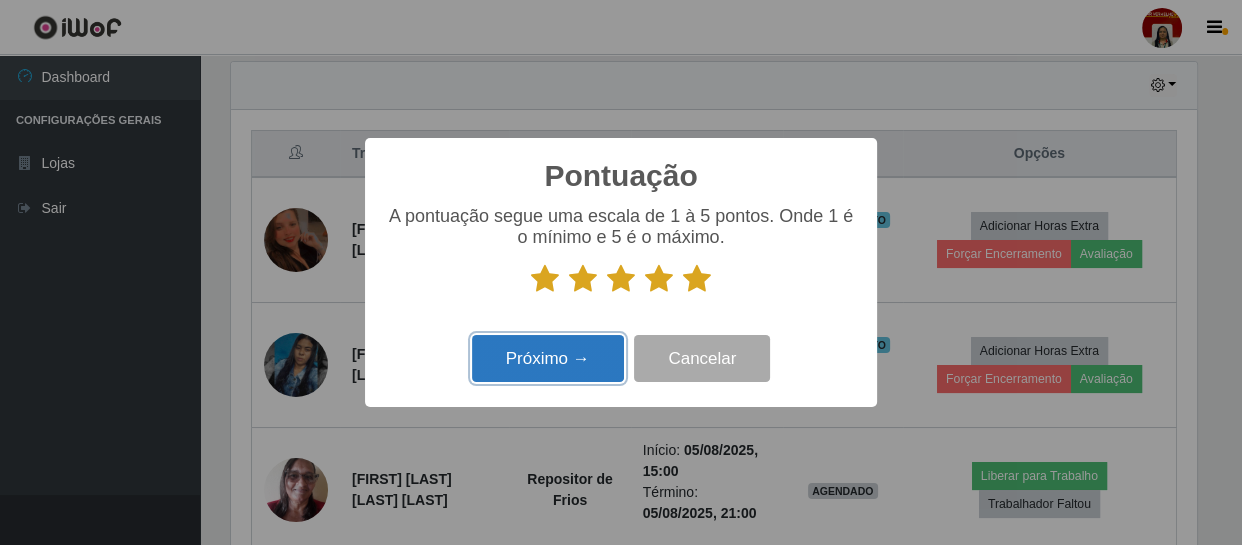 click on "Próximo →" at bounding box center [548, 358] 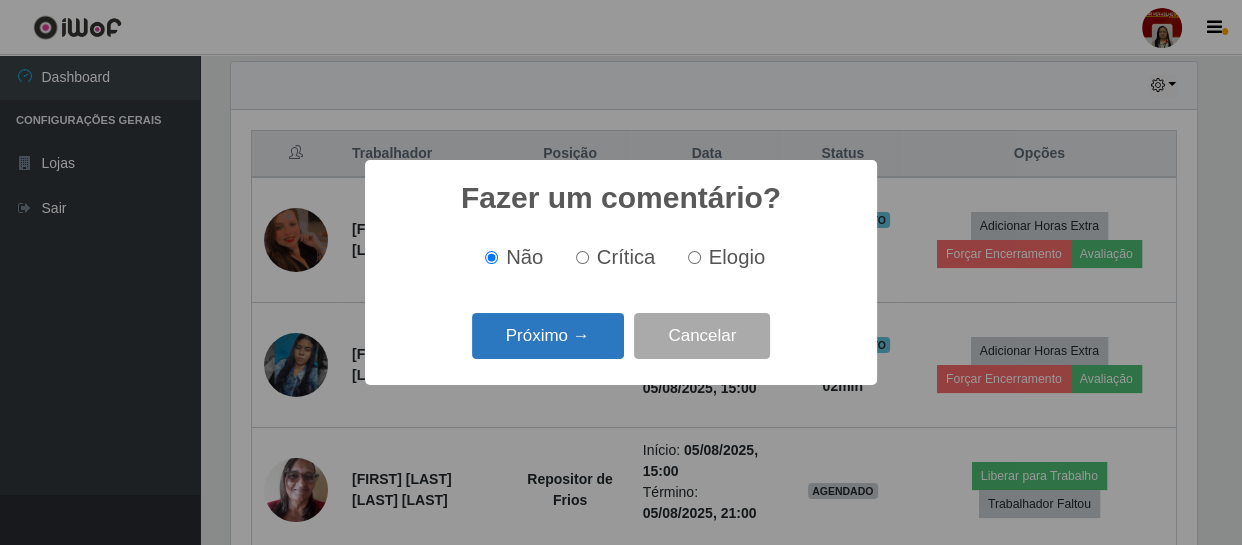 click on "Próximo →" at bounding box center (548, 336) 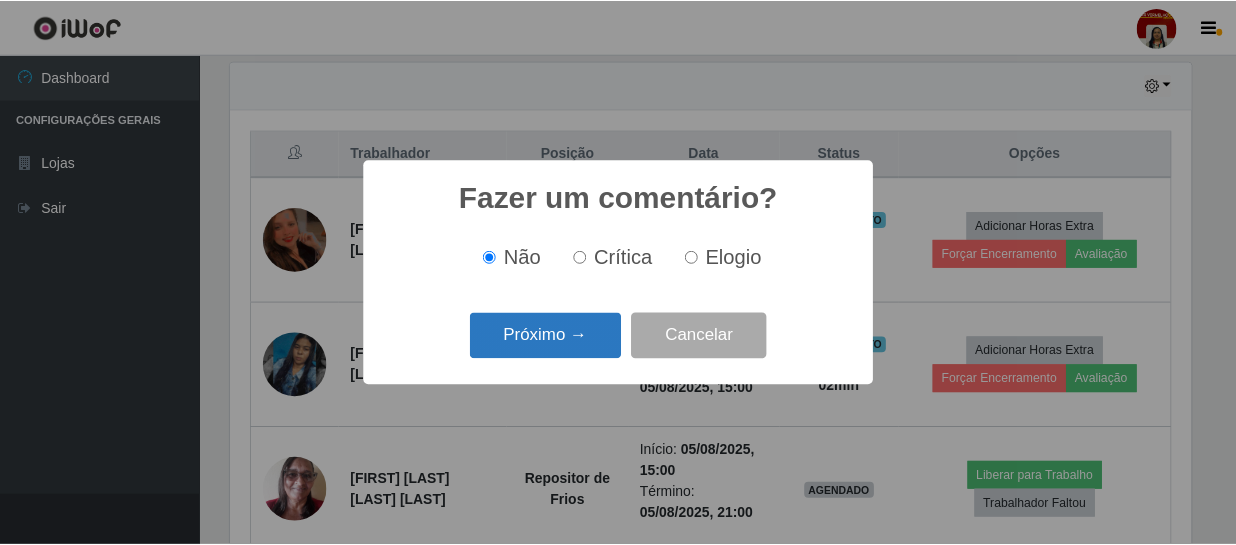 scroll, scrollTop: 999585, scrollLeft: 999033, axis: both 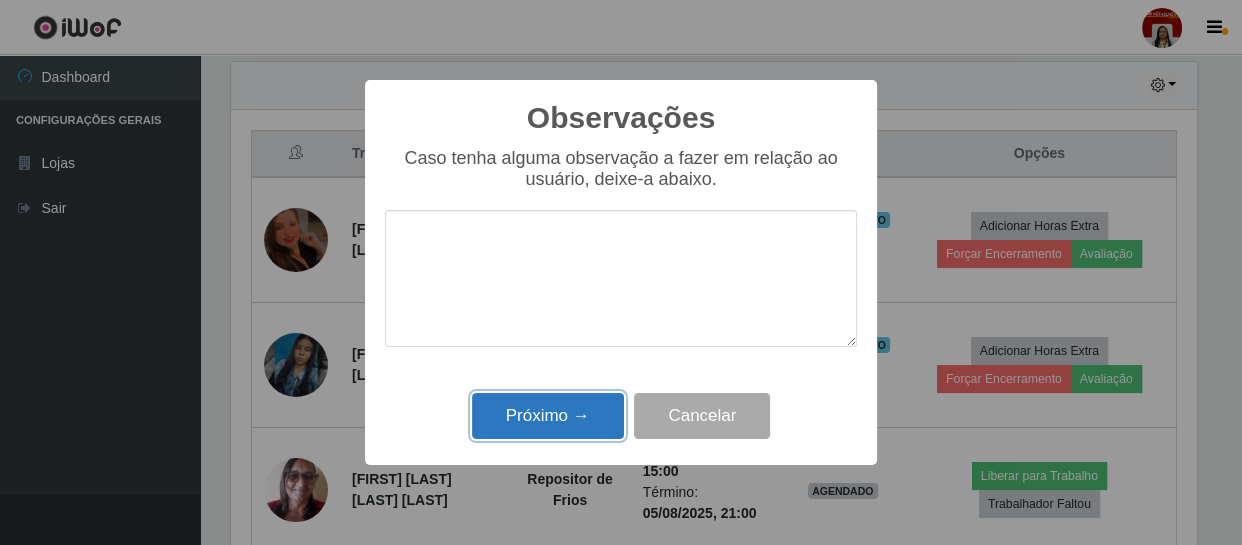 click on "Próximo →" at bounding box center [548, 416] 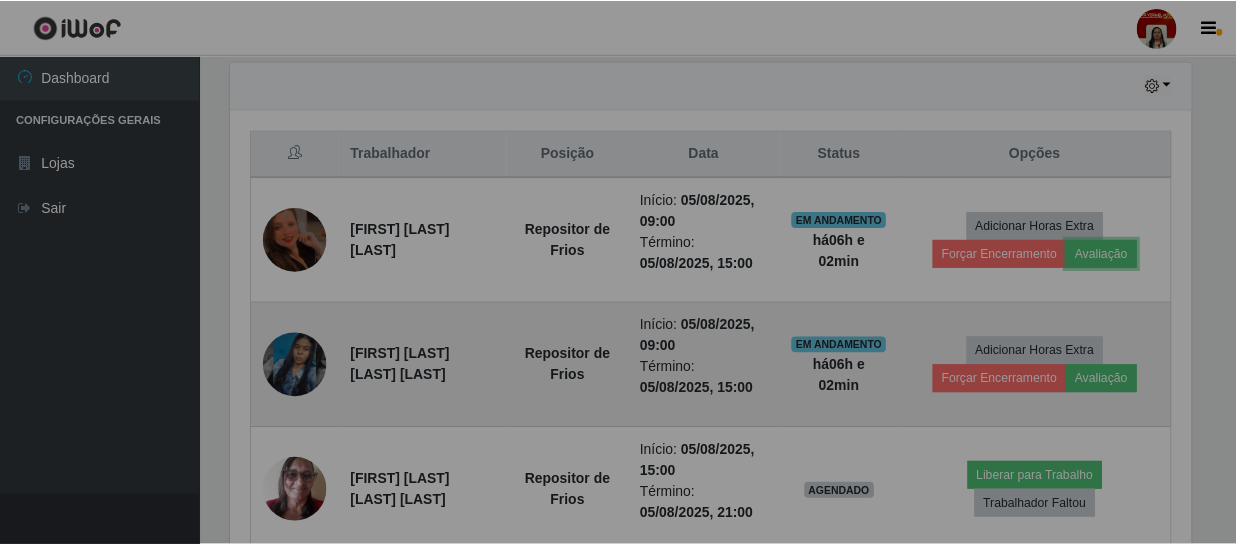scroll, scrollTop: 999585, scrollLeft: 999025, axis: both 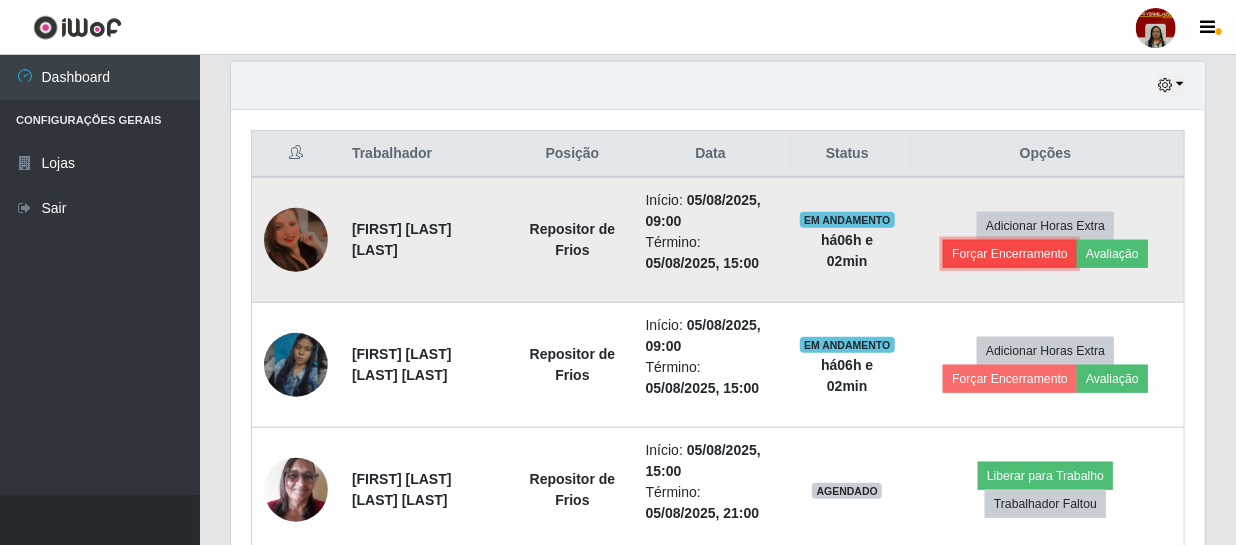 click on "Forçar Encerramento" at bounding box center [1010, 254] 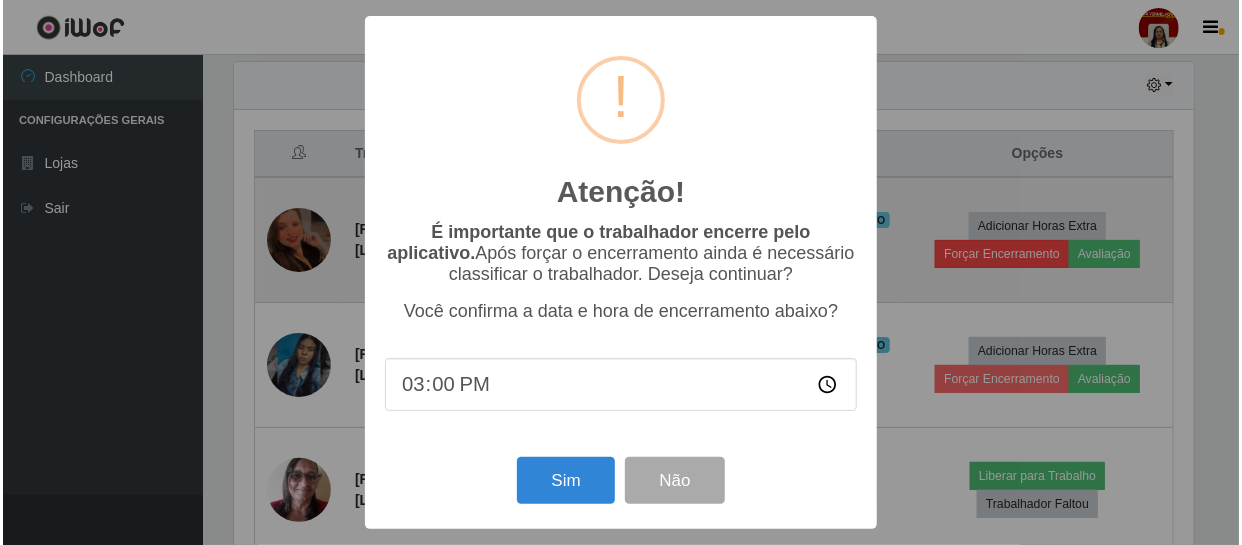 scroll, scrollTop: 999585, scrollLeft: 999033, axis: both 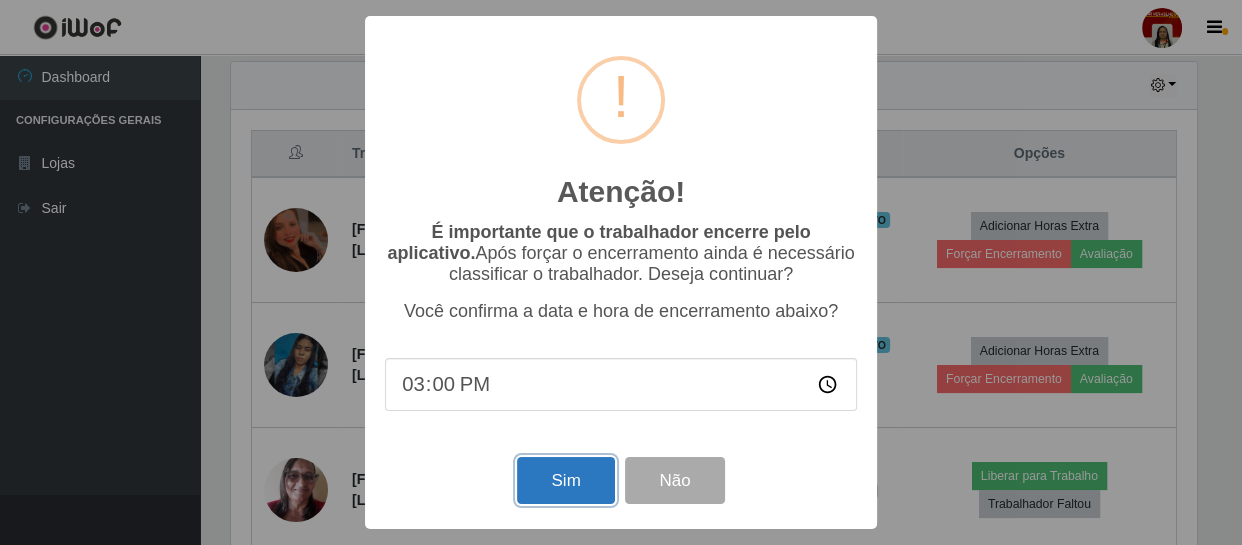 click on "Sim" at bounding box center (565, 480) 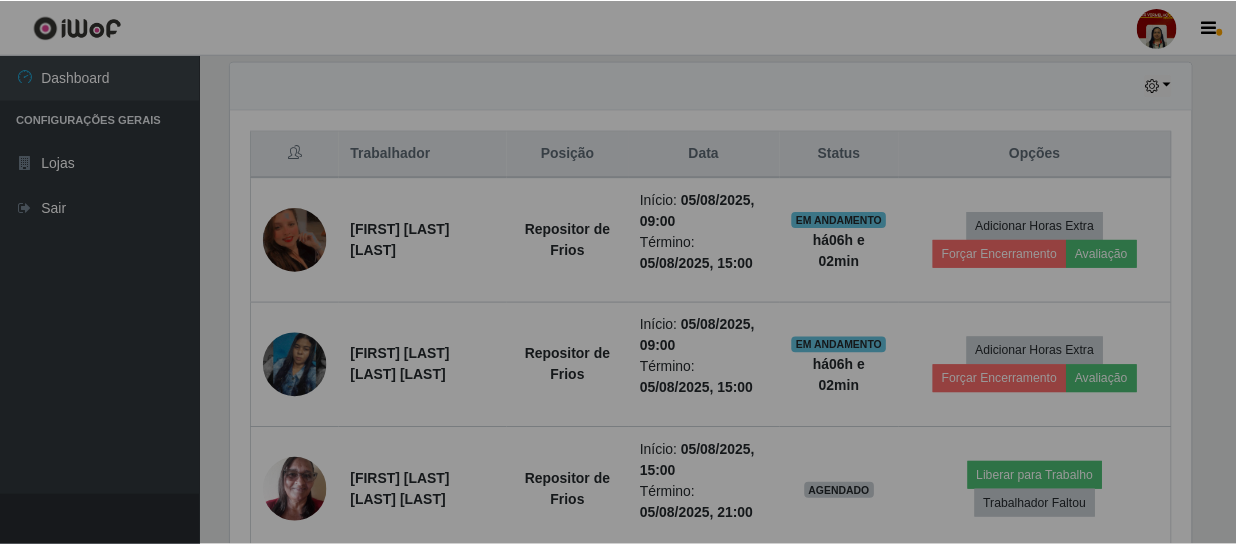scroll, scrollTop: 999585, scrollLeft: 999025, axis: both 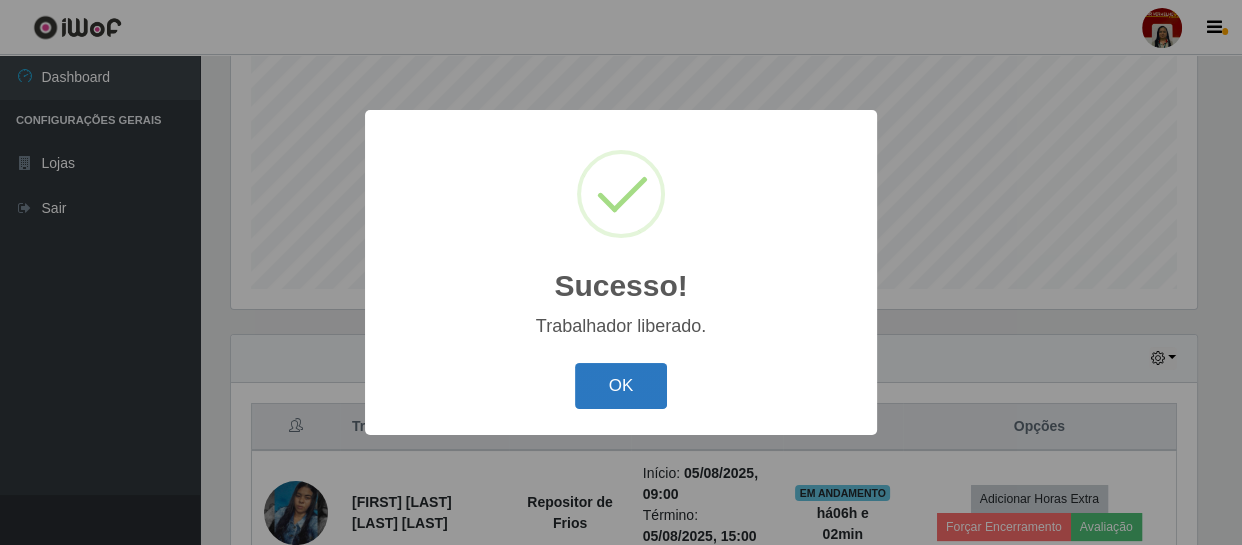 click on "OK" at bounding box center (621, 386) 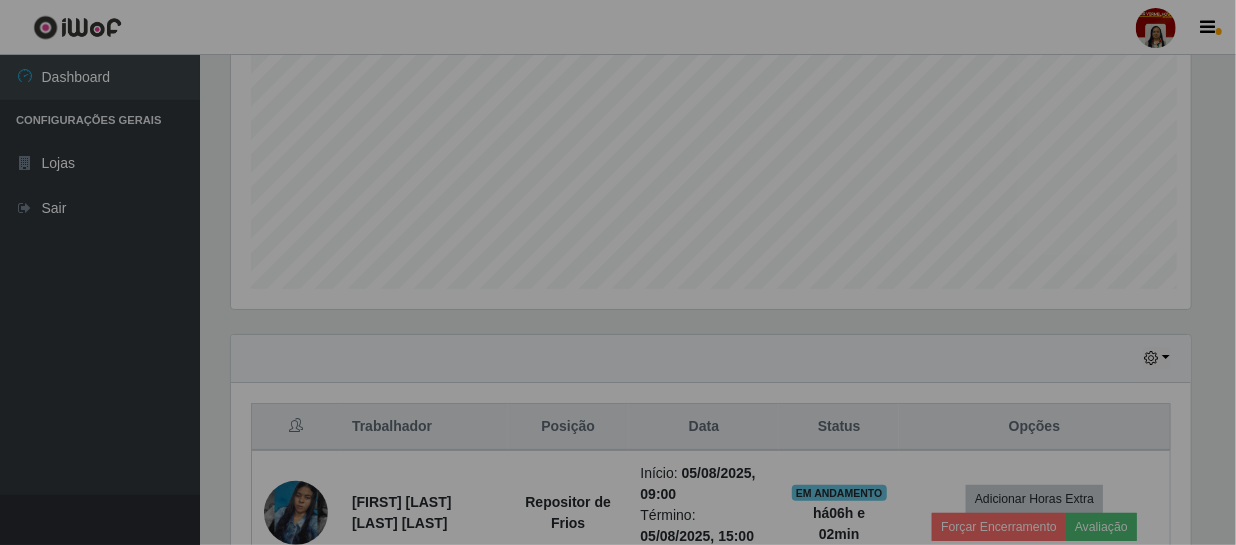 scroll, scrollTop: 999585, scrollLeft: 999025, axis: both 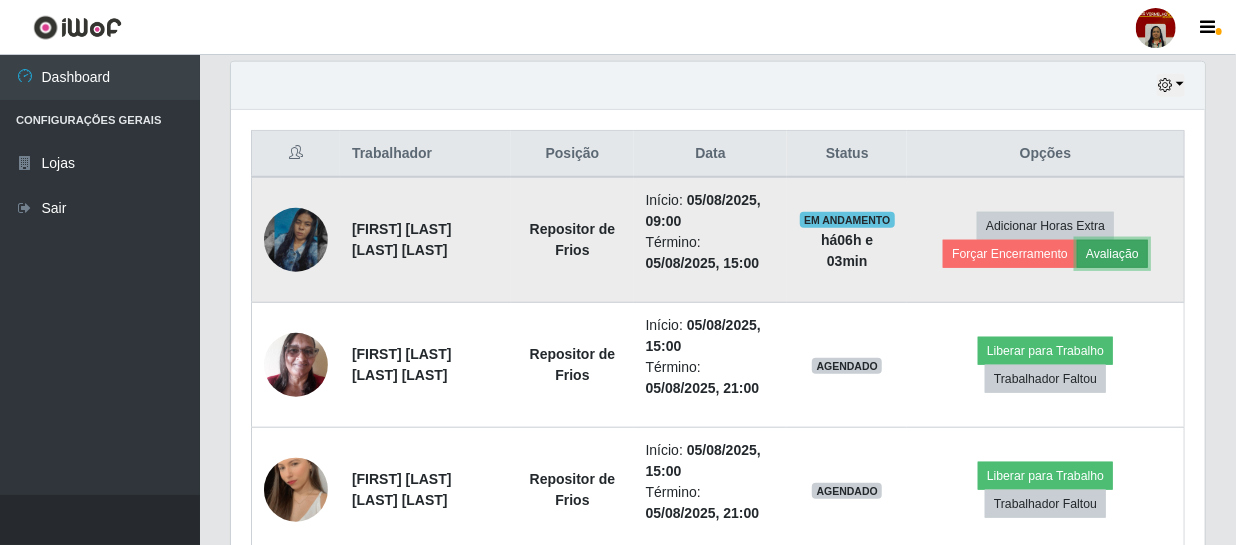 click on "Avaliação" at bounding box center (1112, 254) 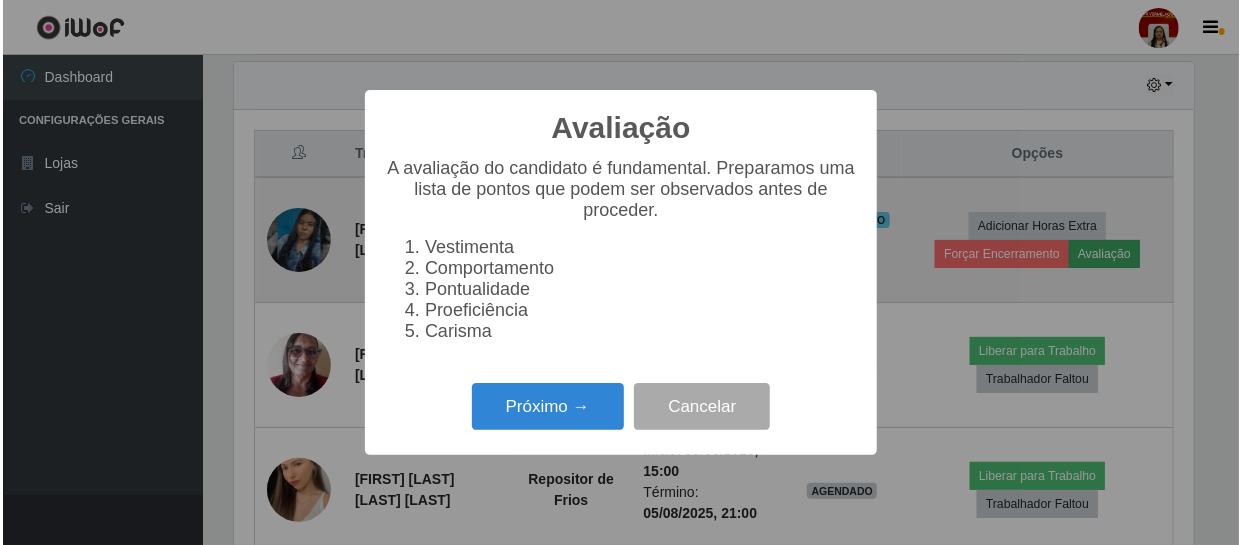 scroll, scrollTop: 999585, scrollLeft: 999033, axis: both 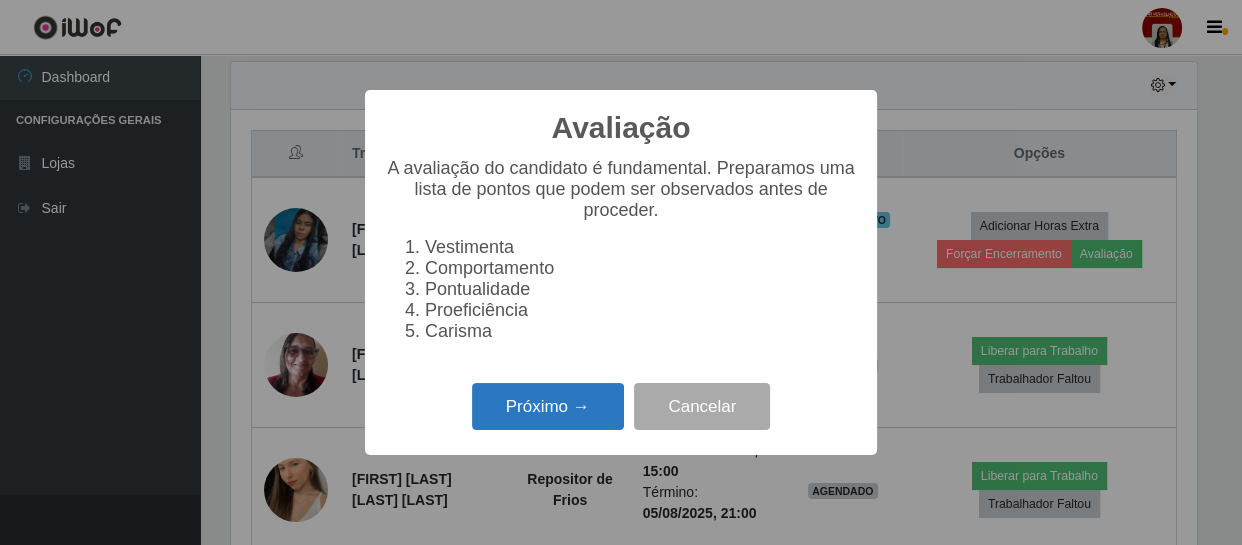 click on "Próximo →" at bounding box center [548, 406] 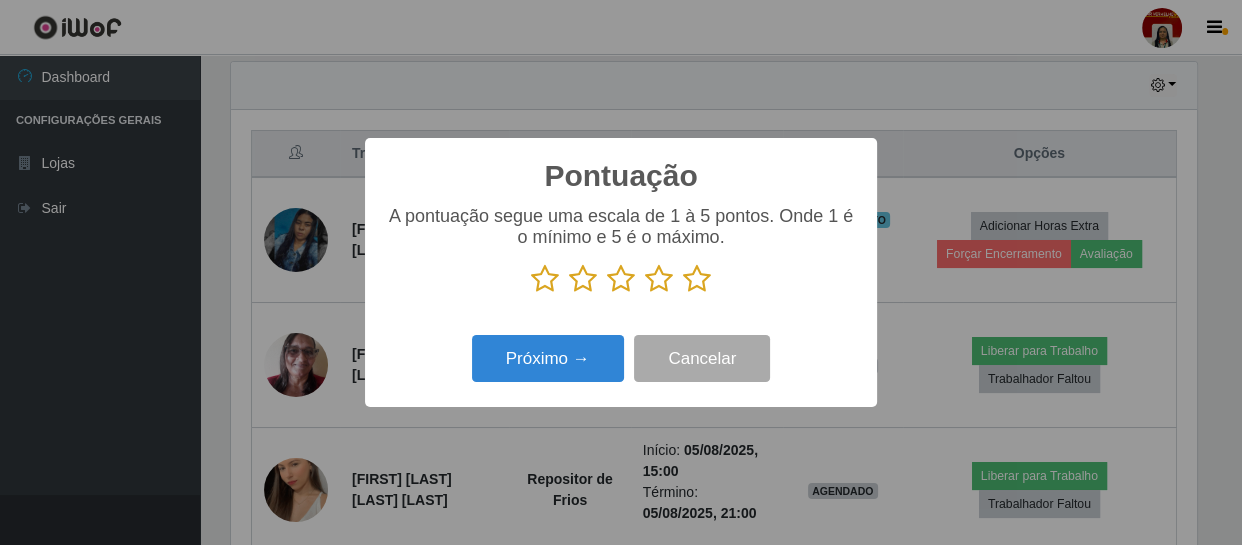 scroll, scrollTop: 999585, scrollLeft: 999033, axis: both 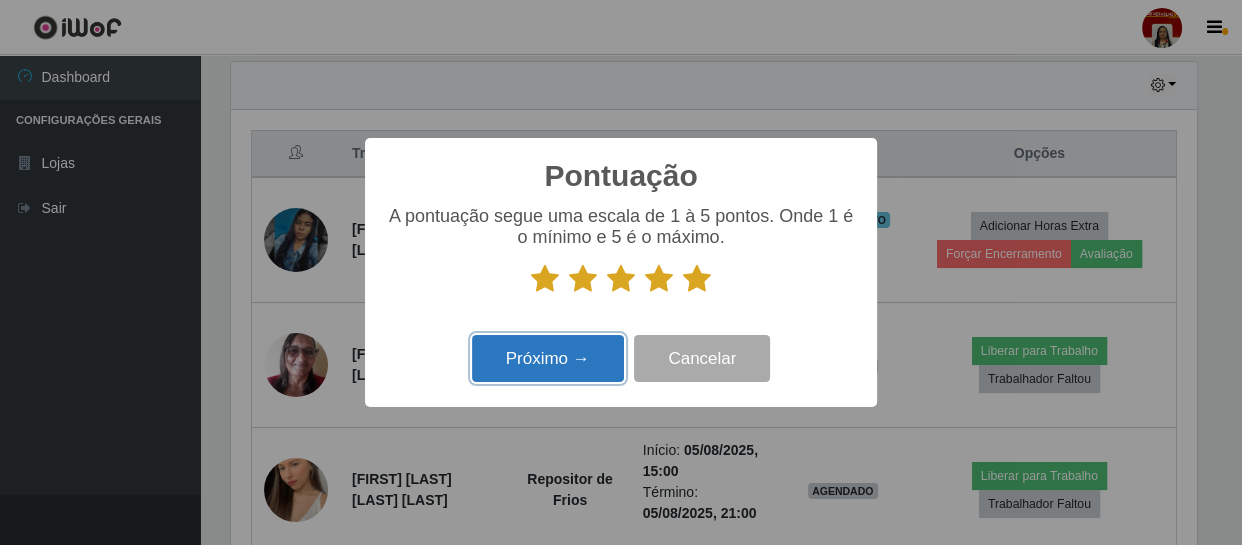 click on "Próximo →" at bounding box center [548, 358] 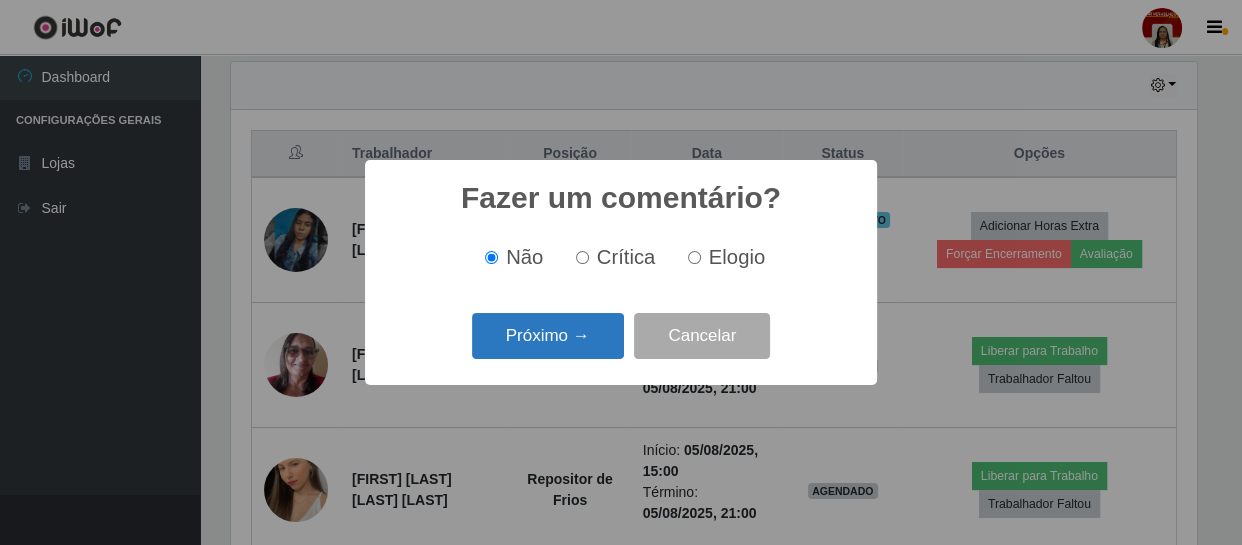 click on "Próximo →" at bounding box center [548, 336] 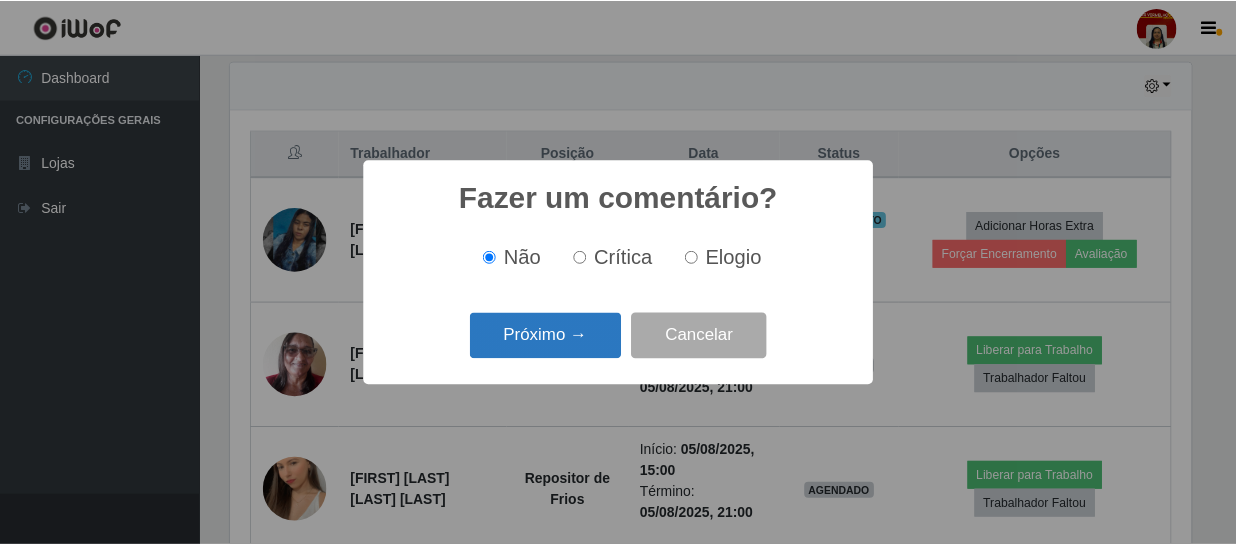 scroll, scrollTop: 999585, scrollLeft: 999033, axis: both 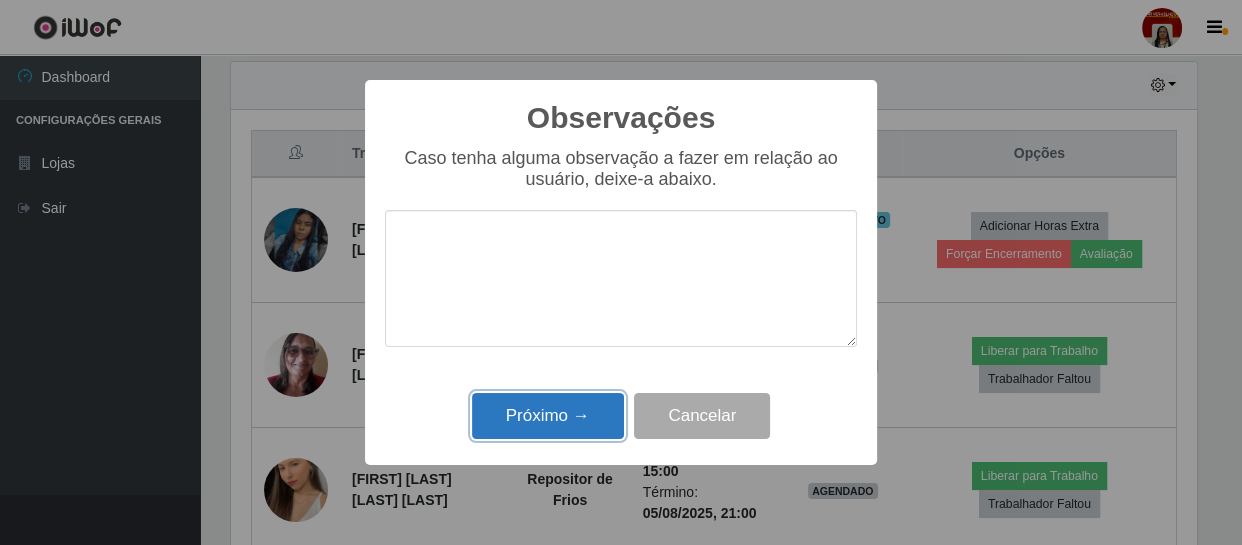 click on "Próximo →" at bounding box center (548, 416) 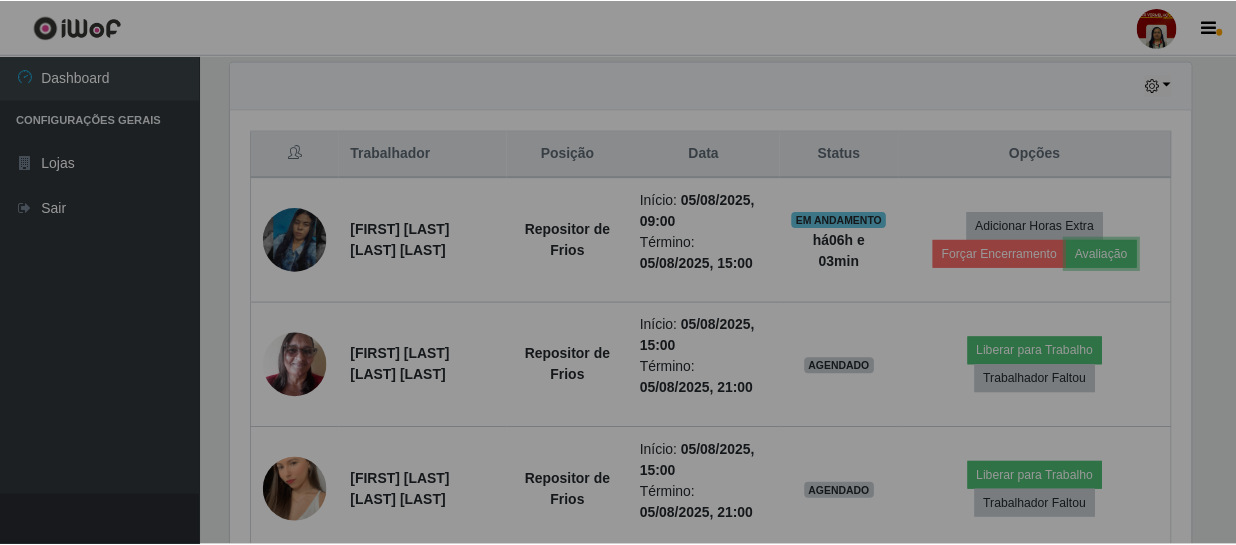 scroll, scrollTop: 999585, scrollLeft: 999025, axis: both 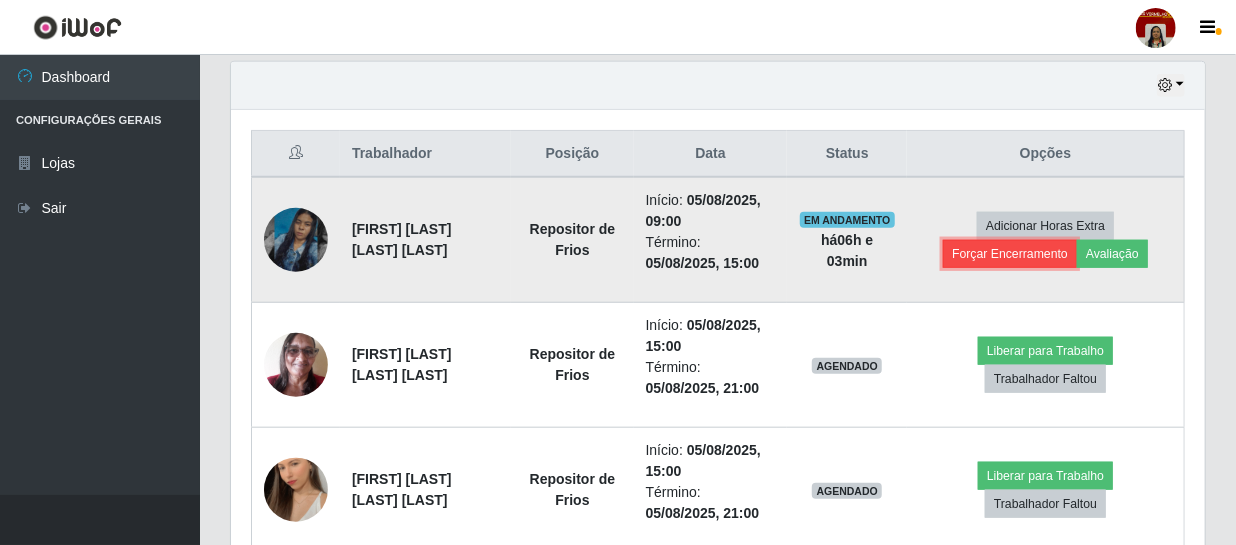 click on "Forçar Encerramento" at bounding box center (1010, 254) 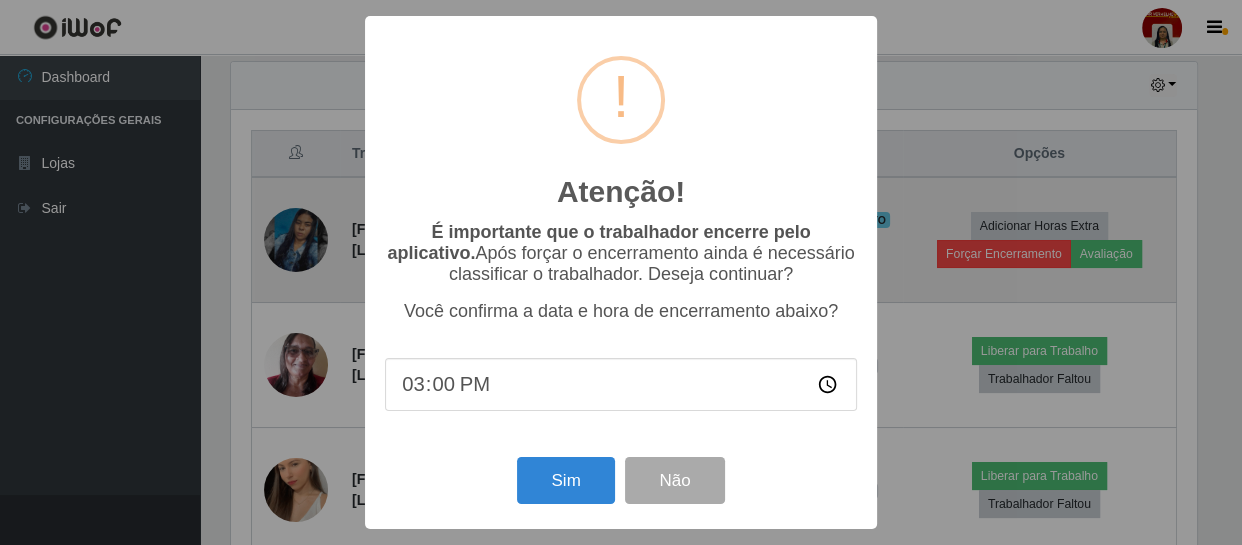 scroll, scrollTop: 999585, scrollLeft: 999033, axis: both 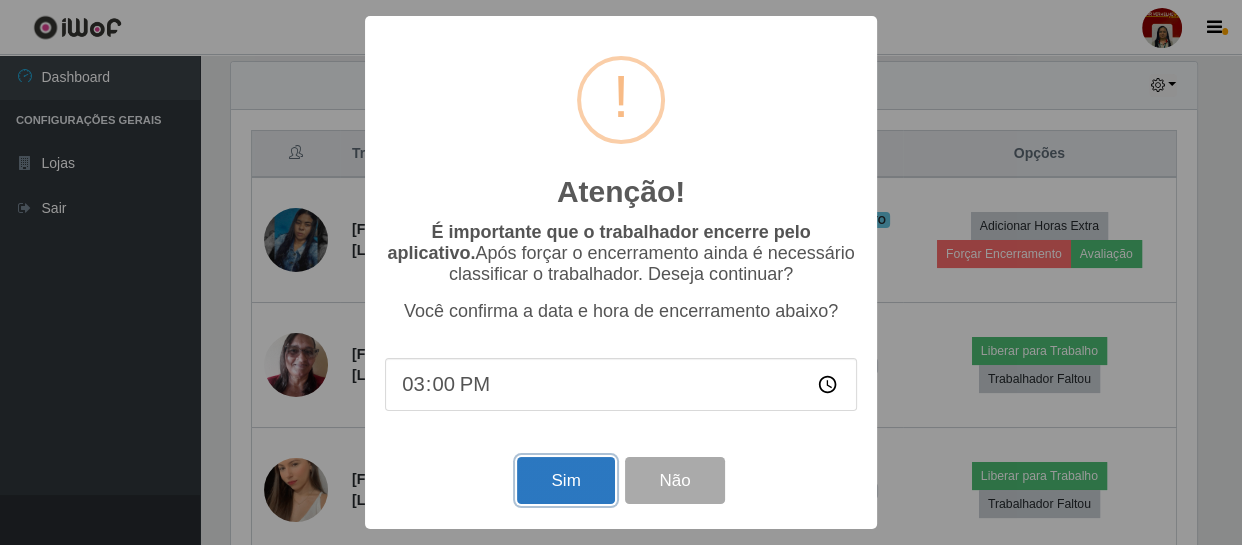 click on "Sim" at bounding box center [565, 480] 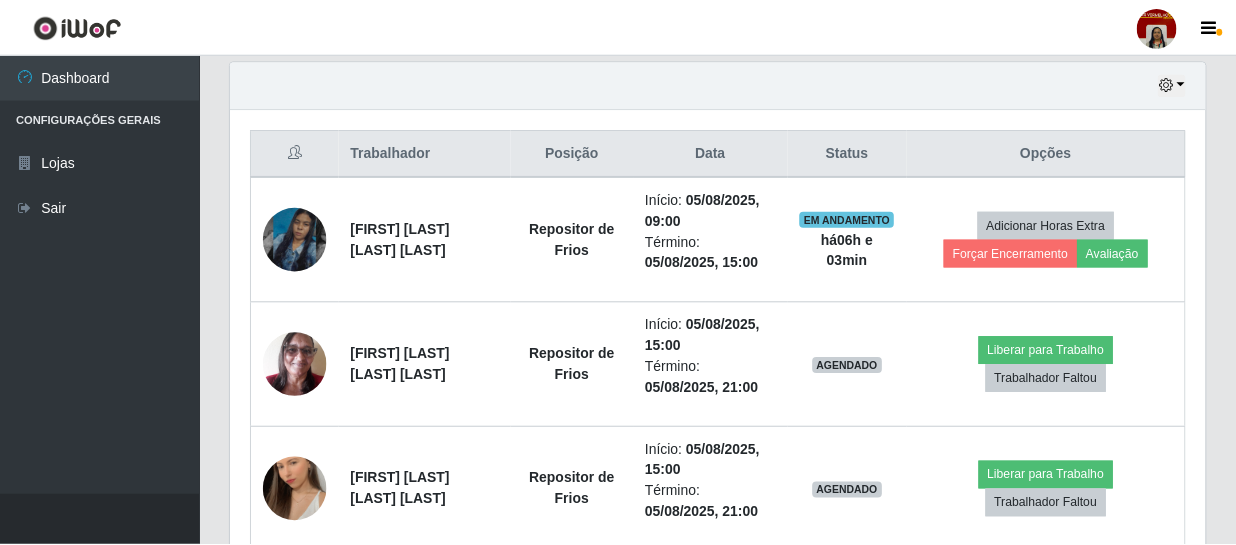 scroll, scrollTop: 999585, scrollLeft: 999025, axis: both 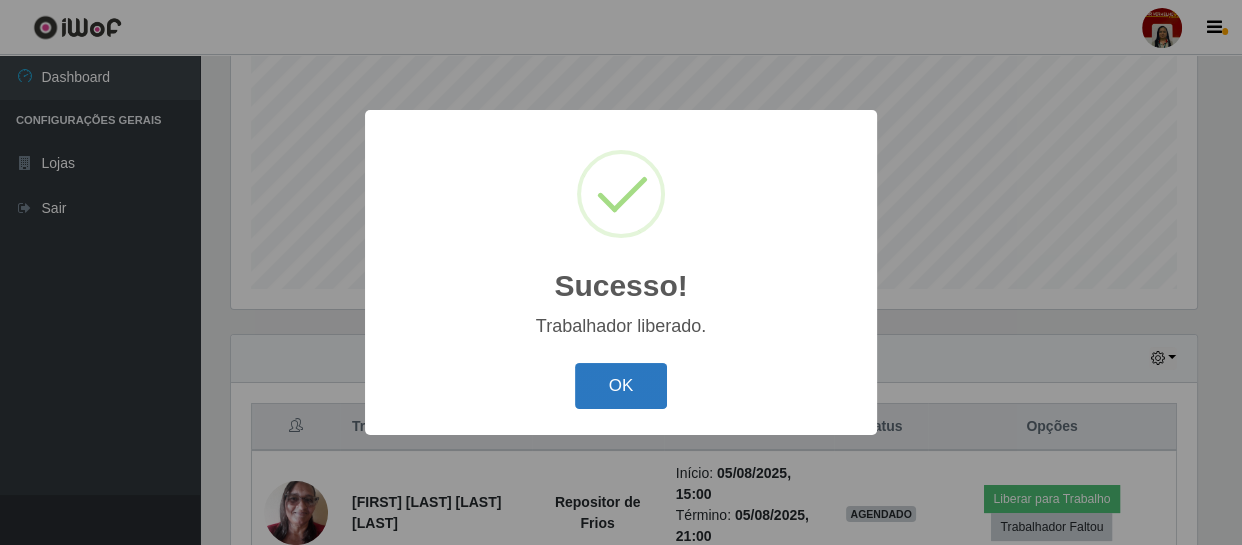 click on "OK" at bounding box center [621, 386] 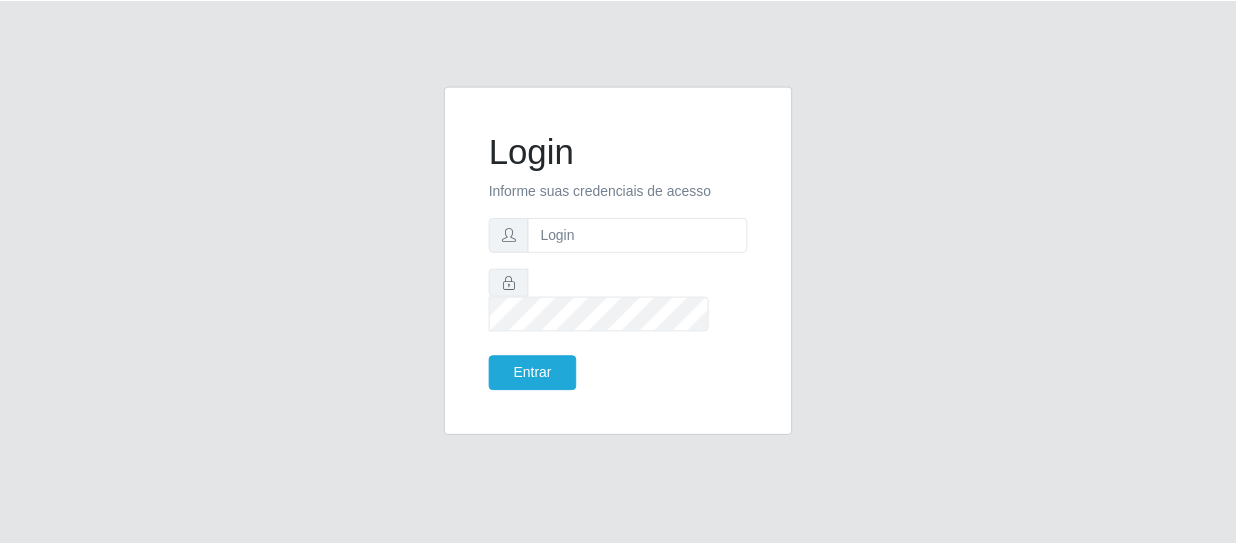 scroll, scrollTop: 0, scrollLeft: 0, axis: both 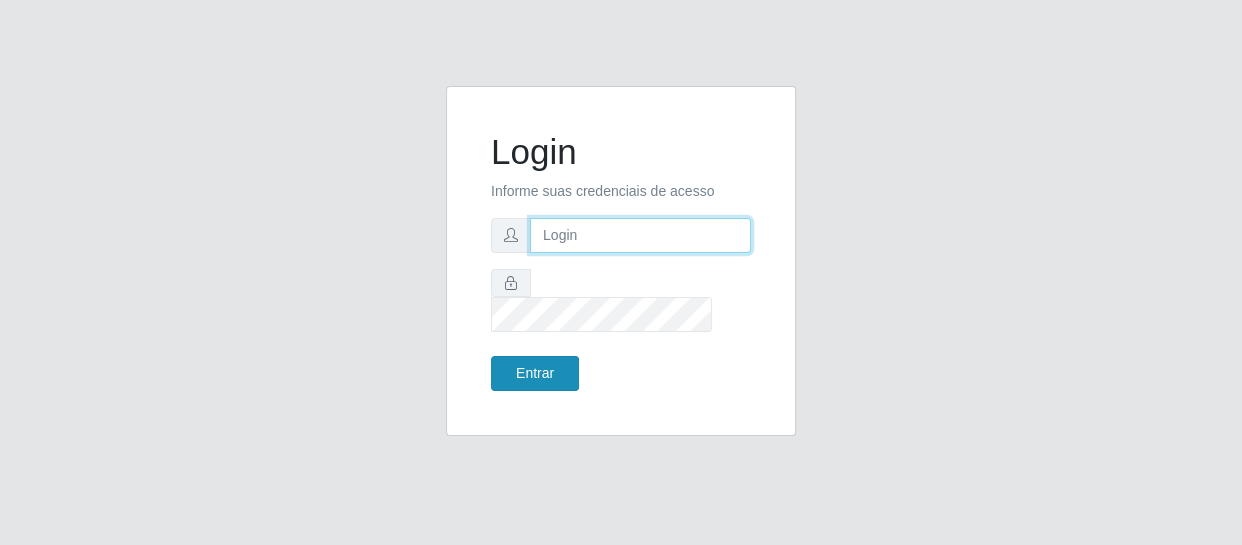 type on "[EMAIL]" 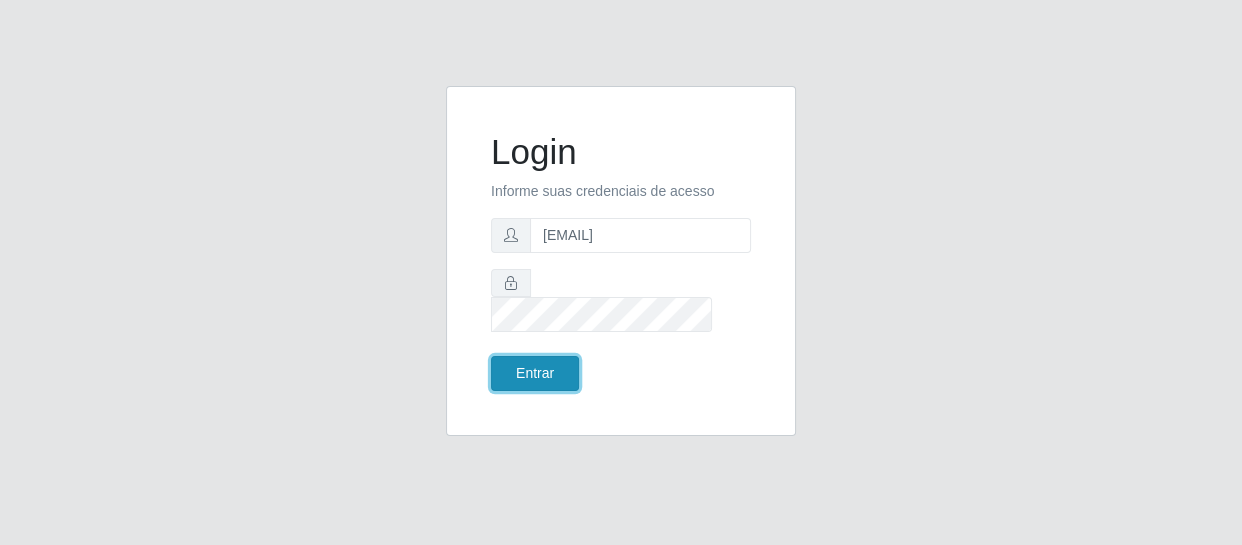 click on "Entrar" at bounding box center (535, 373) 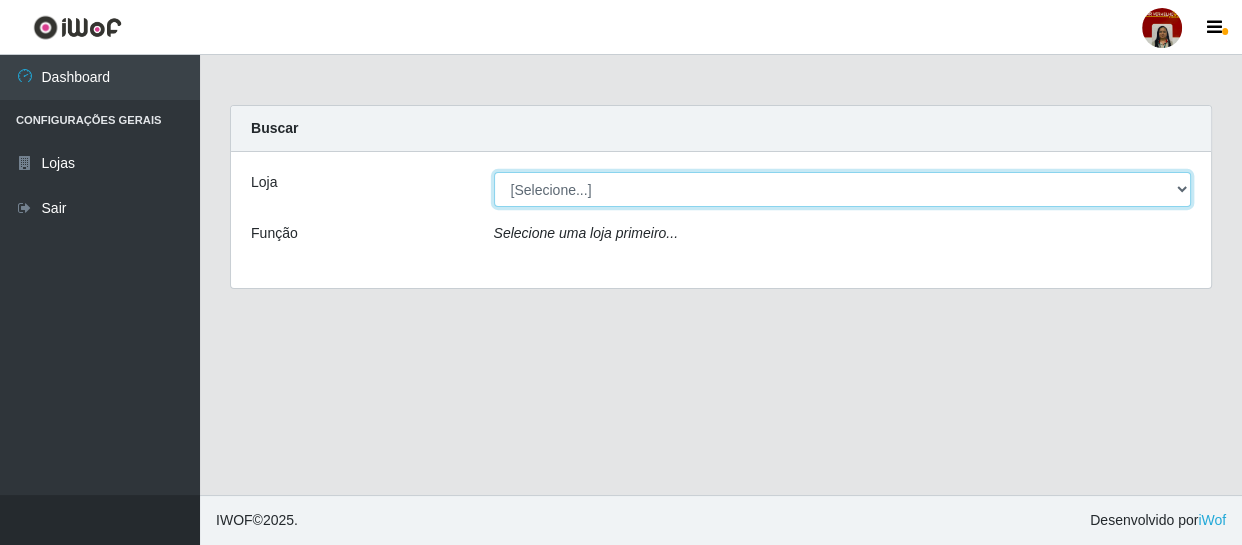 click on "[Selecione...] Mar Vermelho - Loja 04" at bounding box center [843, 189] 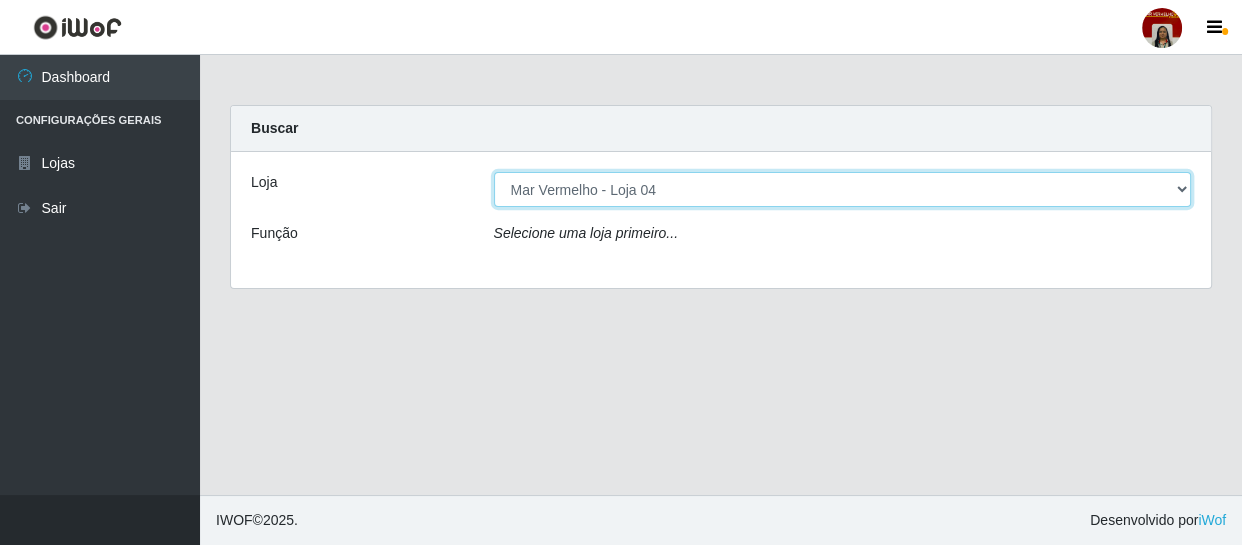 click on "[Selecione...] Mar Vermelho - Loja 04" at bounding box center [843, 189] 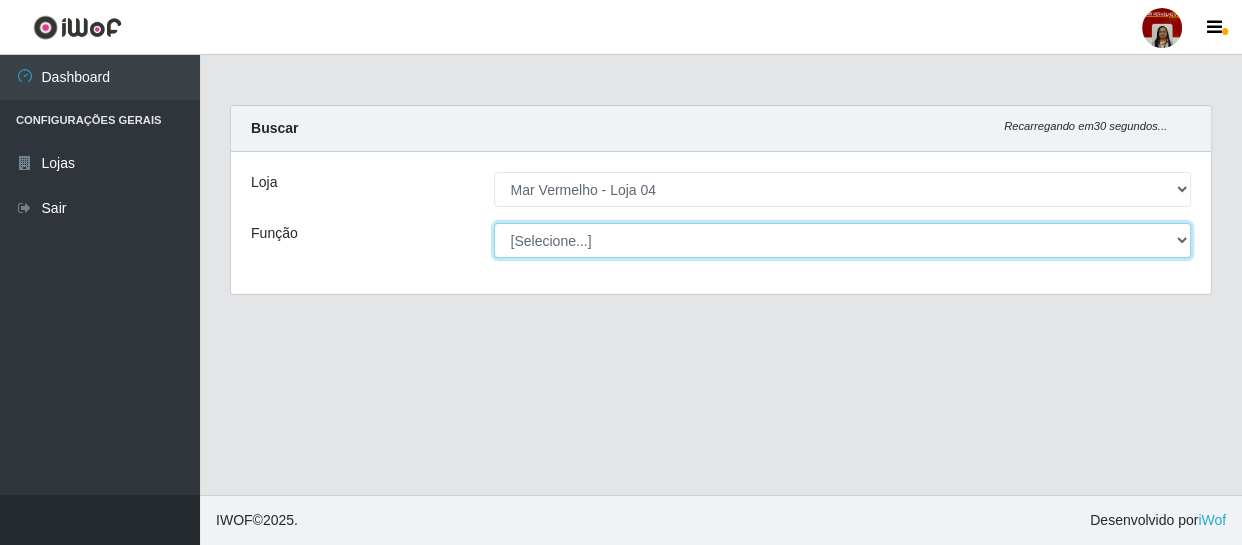 click on "[Selecione...] ASG ASG + ASG ++ Auxiliar de Depósito  Auxiliar de Depósito + Auxiliar de Depósito ++ Auxiliar de Estacionamento Auxiliar de Estacionamento + Auxiliar de Estacionamento ++ Balconista de Frios Balconista de Frios + Balconista de Padaria  Balconista de Padaria + Embalador Embalador + Embalador ++ Operador de Caixa Operador de Caixa + Operador de Caixa ++ Repositor  Repositor + Repositor ++ Repositor de Frios Repositor de Frios + Repositor de Frios ++ Repositor de Hortifruti Repositor de Hortifruti + Repositor de Hortifruti ++" at bounding box center (843, 240) 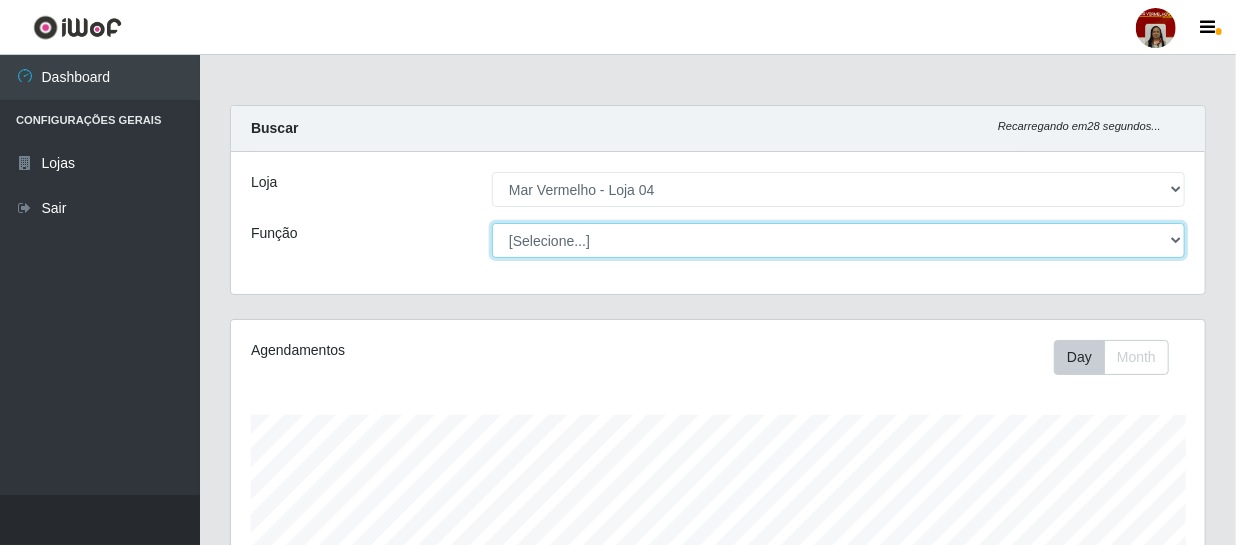 scroll, scrollTop: 999585, scrollLeft: 999025, axis: both 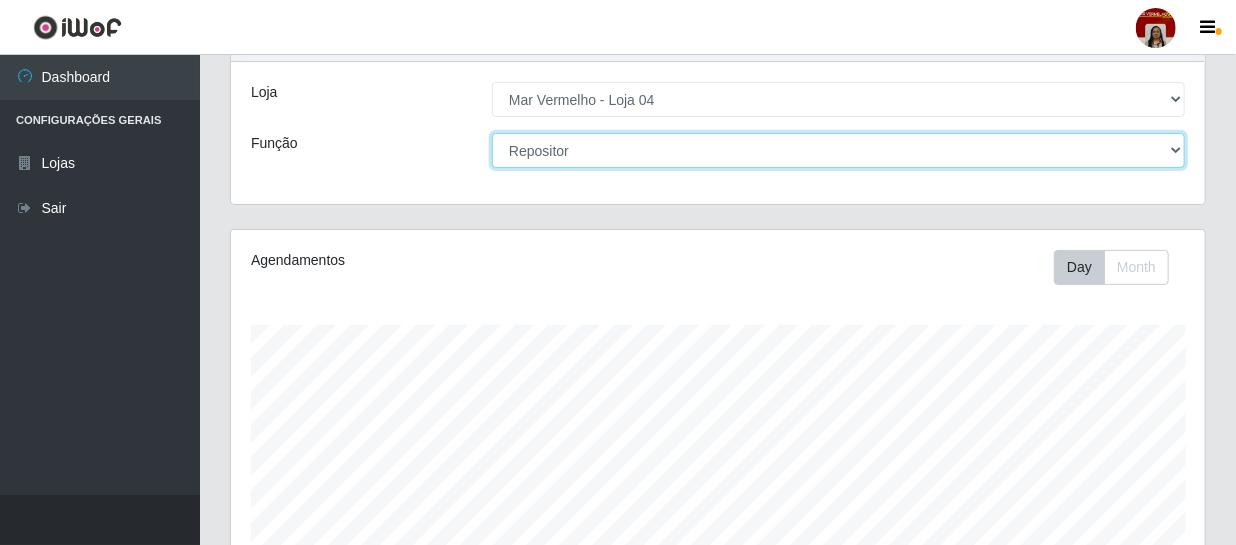 click on "[Selecione...] ASG ASG + ASG ++ Auxiliar de Depósito  Auxiliar de Depósito + Auxiliar de Depósito ++ Auxiliar de Estacionamento Auxiliar de Estacionamento + Auxiliar de Estacionamento ++ Balconista de Frios Balconista de Frios + Balconista de Padaria  Balconista de Padaria + Embalador Embalador + Embalador ++ Operador de Caixa Operador de Caixa + Operador de Caixa ++ Repositor  Repositor + Repositor ++ Repositor de Frios Repositor de Frios + Repositor de Frios ++ Repositor de Hortifruti Repositor de Hortifruti + Repositor de Hortifruti ++" at bounding box center [838, 150] 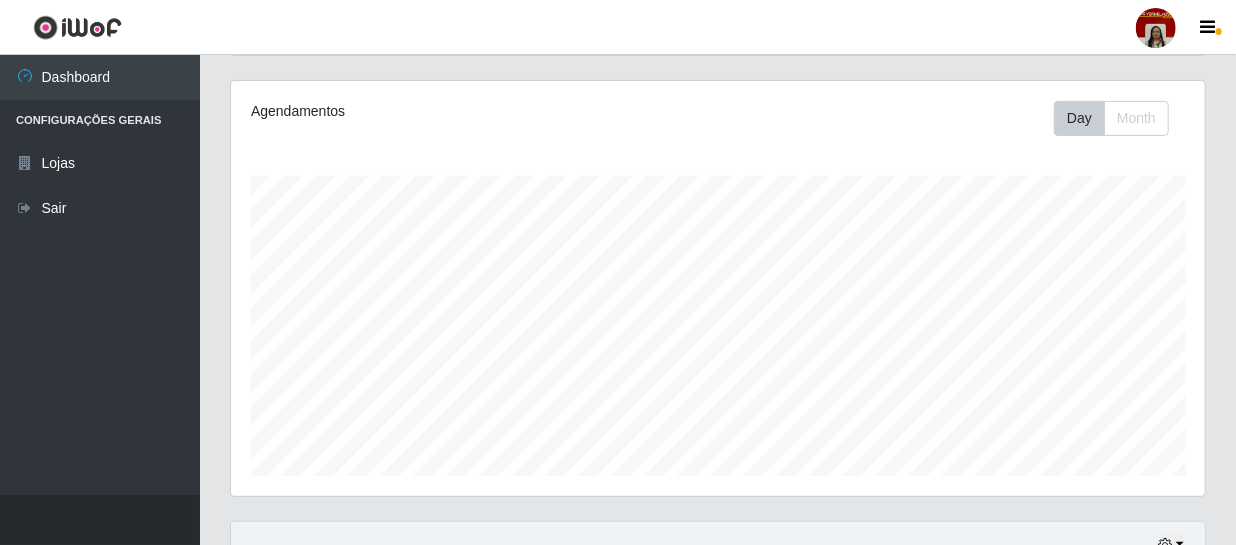 scroll, scrollTop: 0, scrollLeft: 0, axis: both 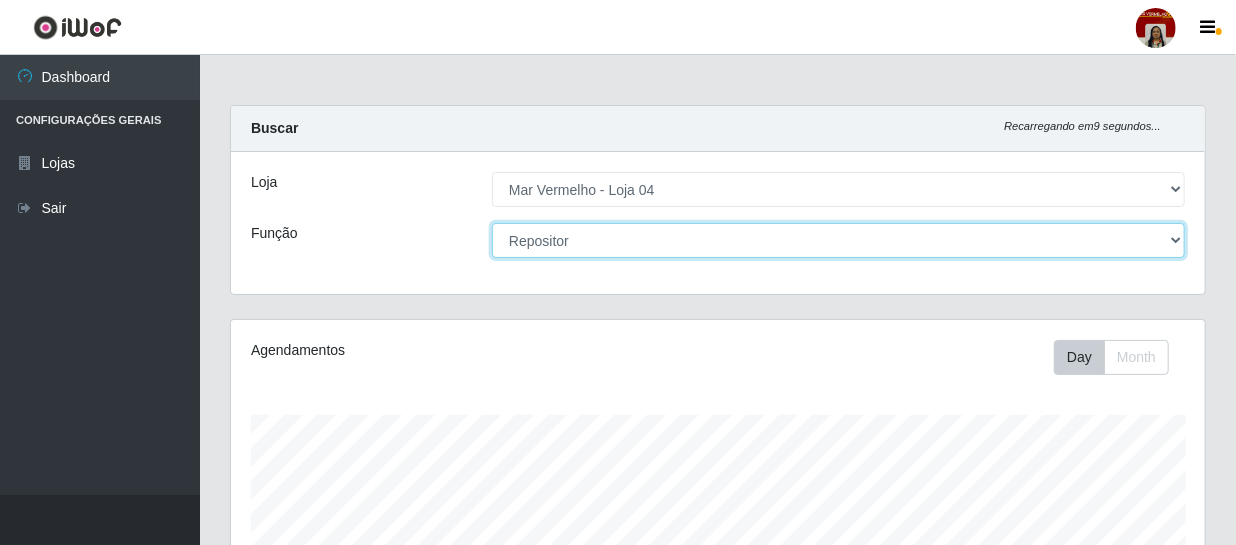 click on "[Selecione...] ASG ASG + ASG ++ Auxiliar de Depósito  Auxiliar de Depósito + Auxiliar de Depósito ++ Auxiliar de Estacionamento Auxiliar de Estacionamento + Auxiliar de Estacionamento ++ Balconista de Frios Balconista de Frios + Balconista de Padaria  Balconista de Padaria + Embalador Embalador + Embalador ++ Operador de Caixa Operador de Caixa + Operador de Caixa ++ Repositor  Repositor + Repositor ++ Repositor de Frios Repositor de Frios + Repositor de Frios ++ Repositor de Hortifruti Repositor de Hortifruti + Repositor de Hortifruti ++" at bounding box center (838, 240) 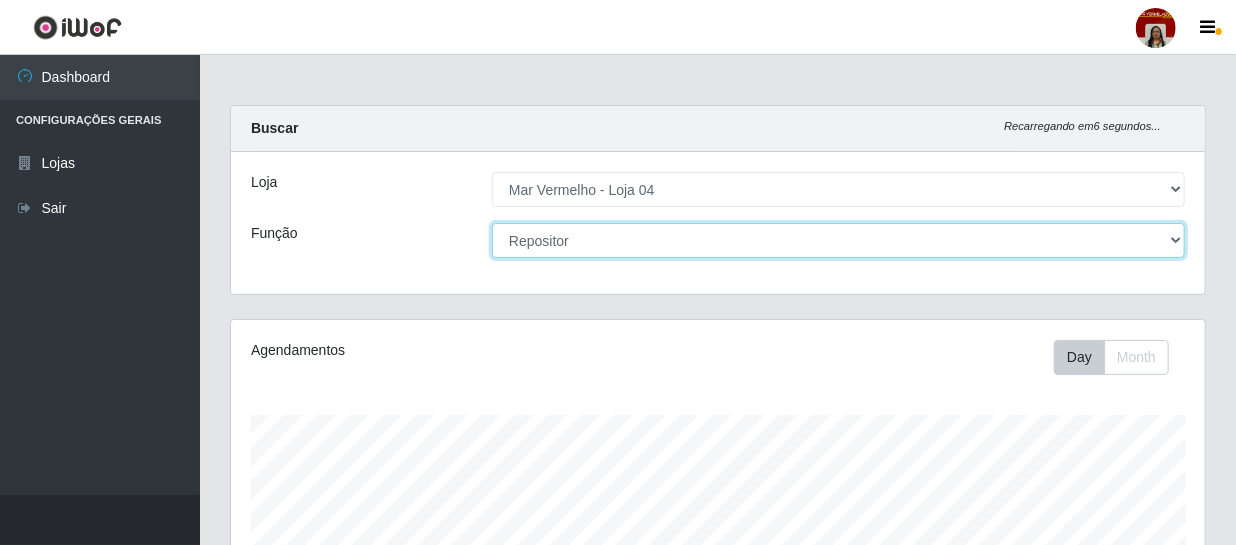 select on "112" 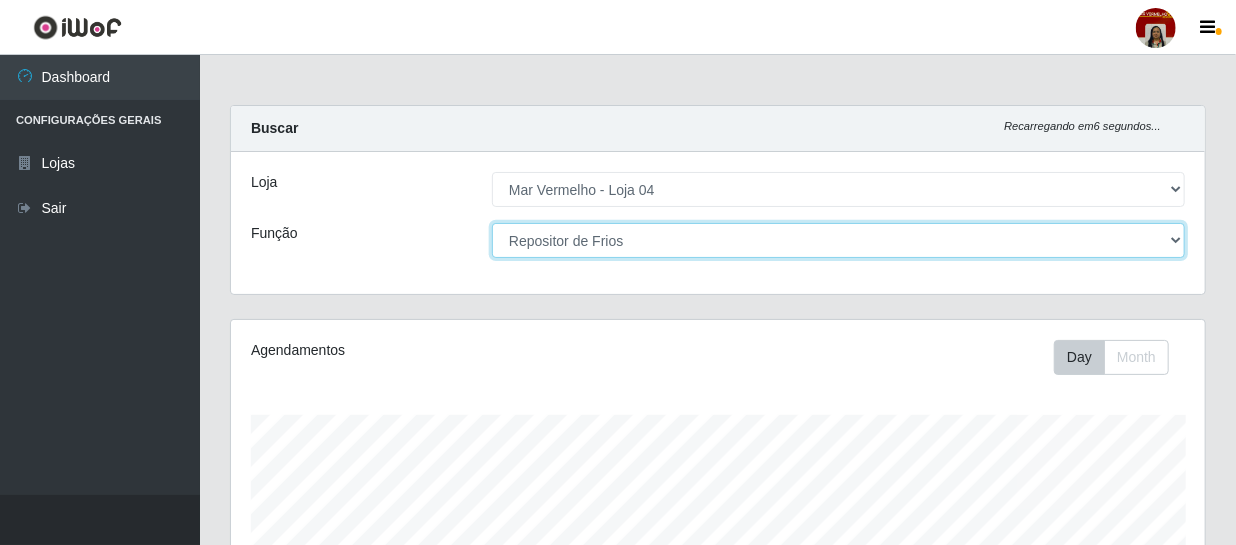 click on "[Selecione...] ASG ASG + ASG ++ Auxiliar de Depósito  Auxiliar de Depósito + Auxiliar de Depósito ++ Auxiliar de Estacionamento Auxiliar de Estacionamento + Auxiliar de Estacionamento ++ Balconista de Frios Balconista de Frios + Balconista de Padaria  Balconista de Padaria + Embalador Embalador + Embalador ++ Operador de Caixa Operador de Caixa + Operador de Caixa ++ Repositor  Repositor + Repositor ++ Repositor de Frios Repositor de Frios + Repositor de Frios ++ Repositor de Hortifruti Repositor de Hortifruti + Repositor de Hortifruti ++" at bounding box center [838, 240] 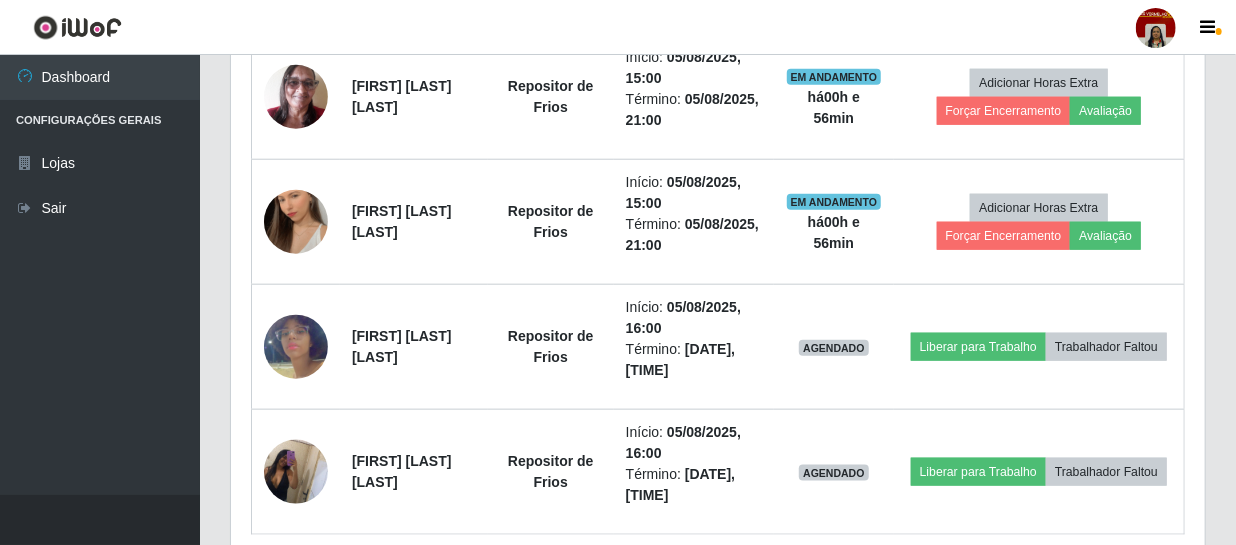 scroll, scrollTop: 909, scrollLeft: 0, axis: vertical 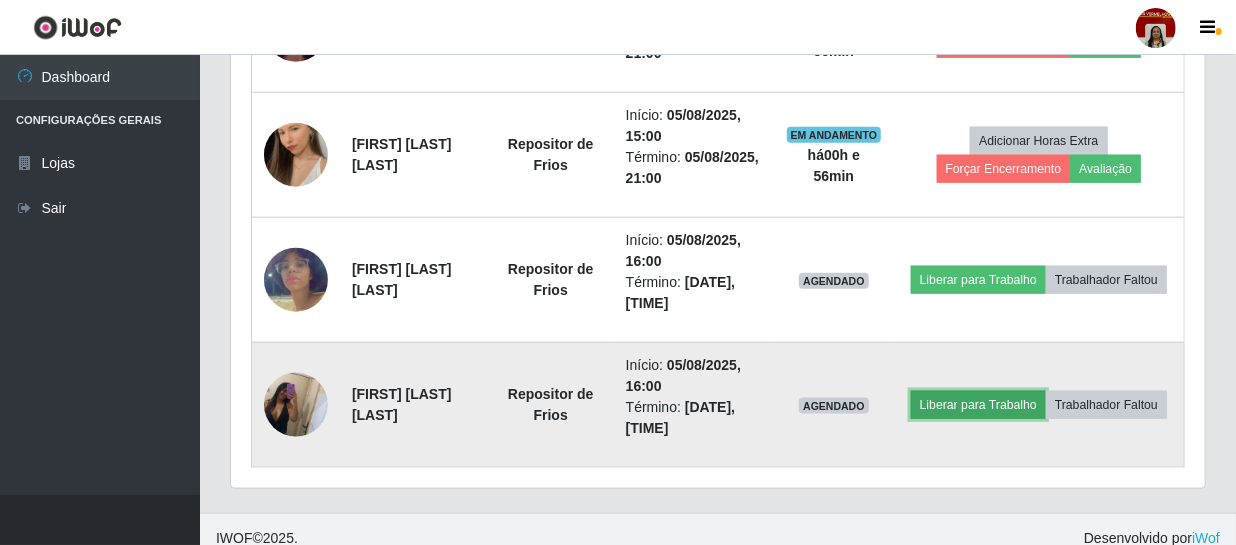 click on "Liberar para Trabalho" at bounding box center [978, 405] 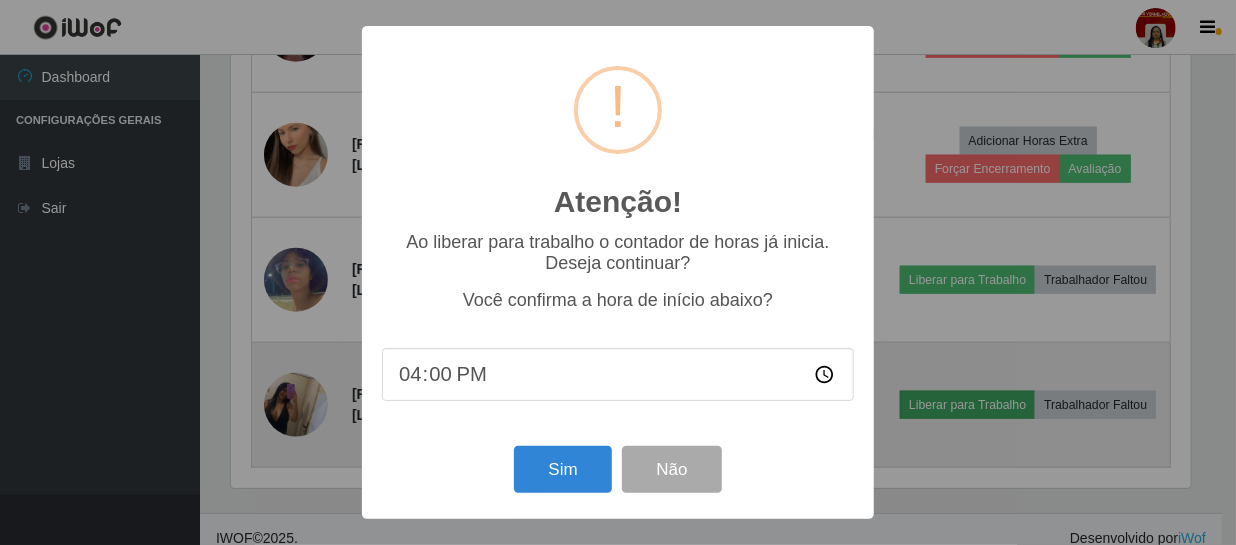 scroll, scrollTop: 999585, scrollLeft: 999033, axis: both 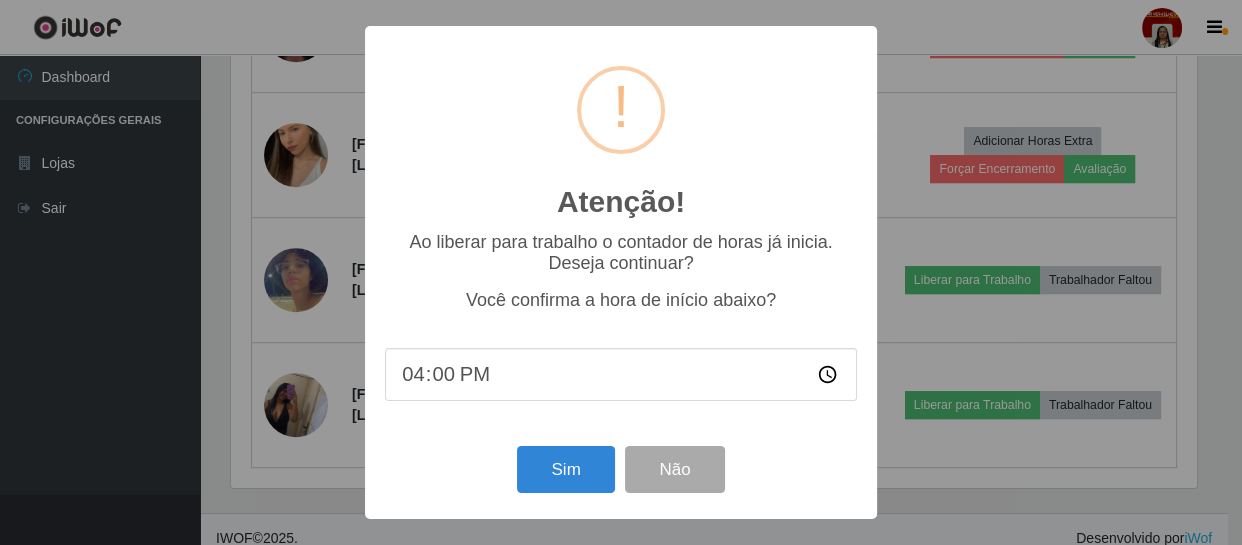 click on "Atenção! × Ao liberar para trabalho o contador de
horas já inicia. Deseja continuar?
Você confirma a hora de início abaixo?
[TIME]
Sim Não" at bounding box center [621, 272] 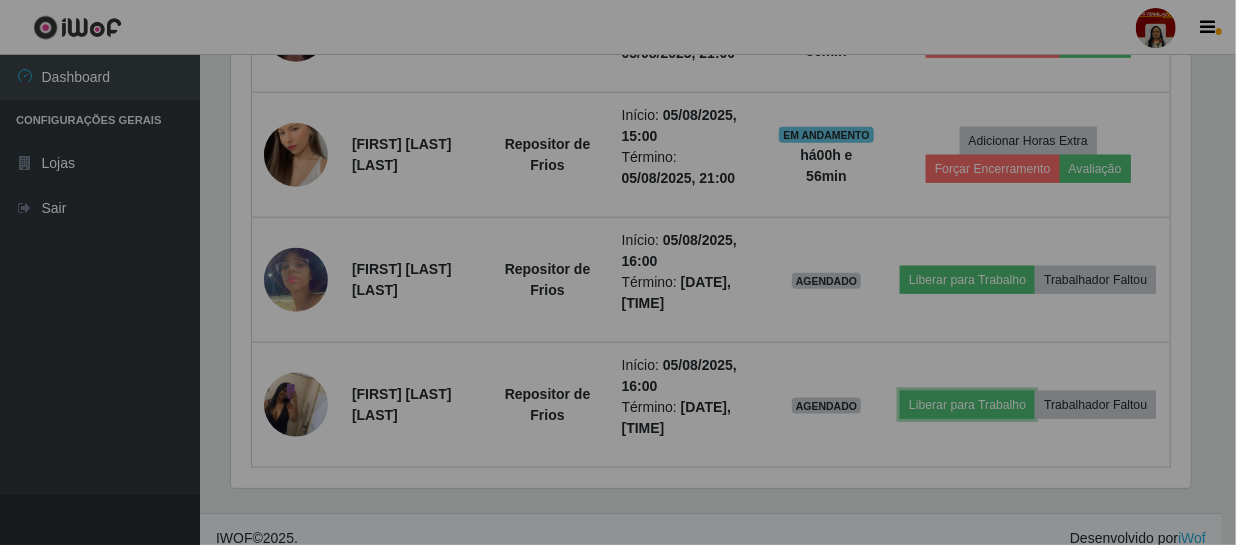 scroll, scrollTop: 999585, scrollLeft: 999025, axis: both 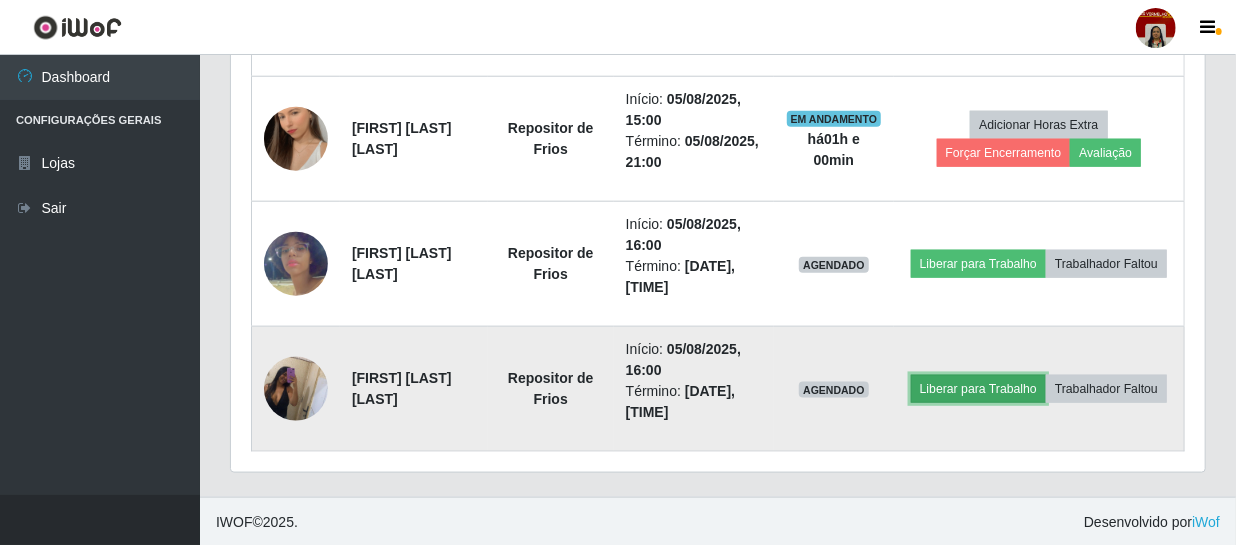 click on "Liberar para Trabalho" at bounding box center (978, 389) 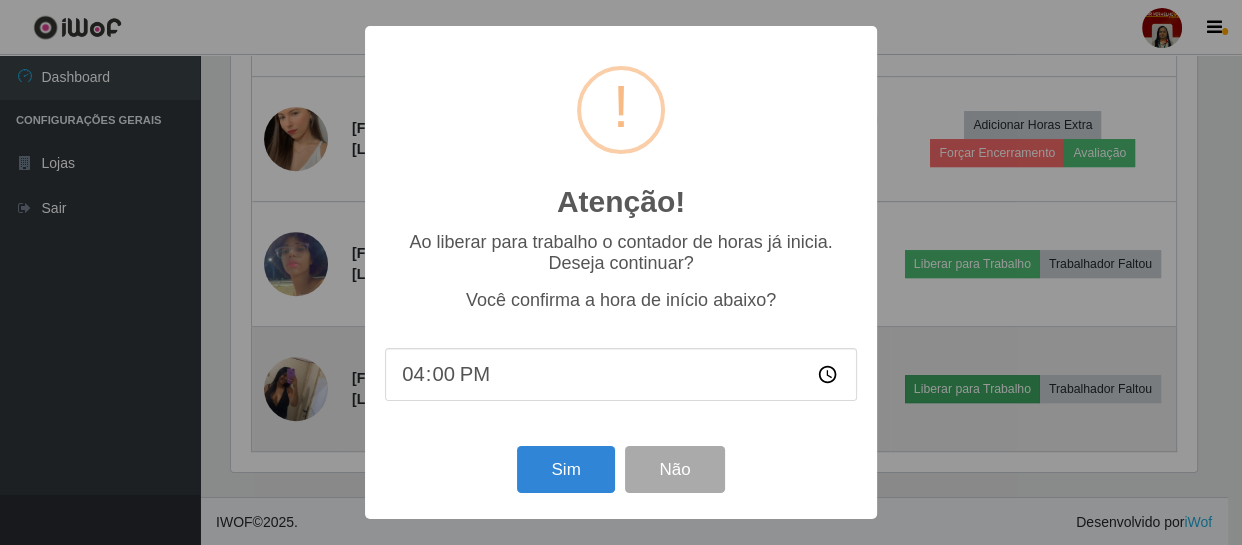 scroll, scrollTop: 999585, scrollLeft: 999033, axis: both 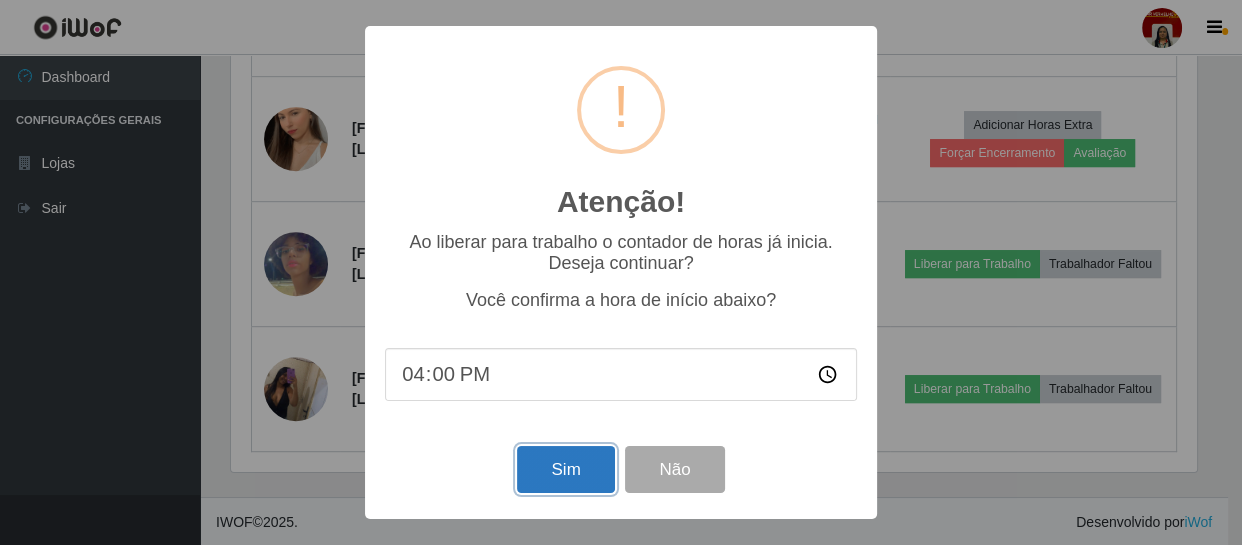 click on "Sim" at bounding box center (565, 469) 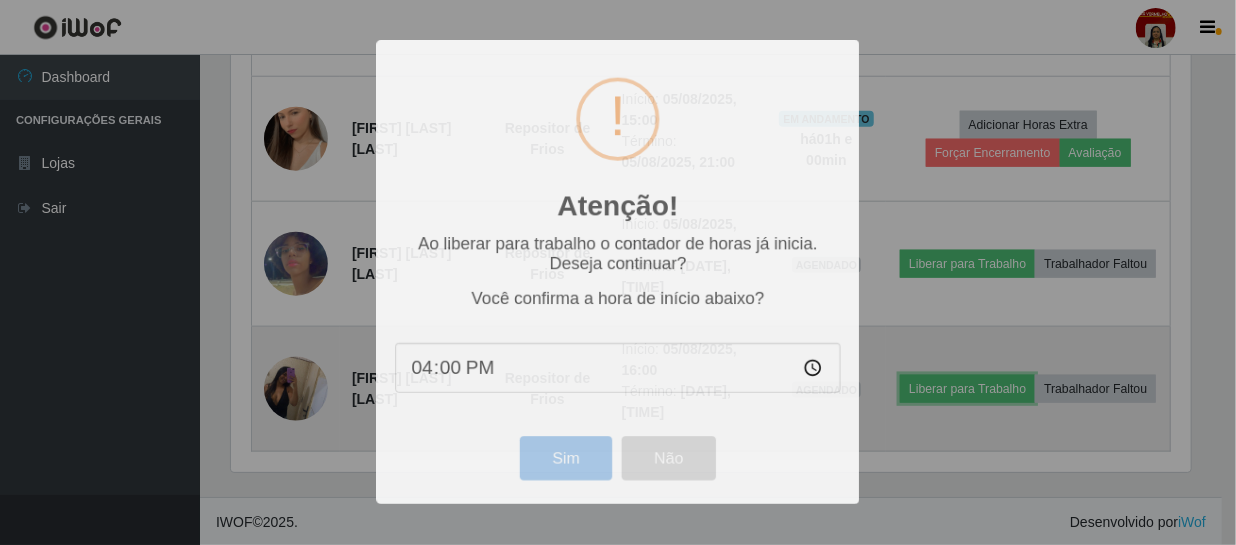scroll, scrollTop: 999585, scrollLeft: 999025, axis: both 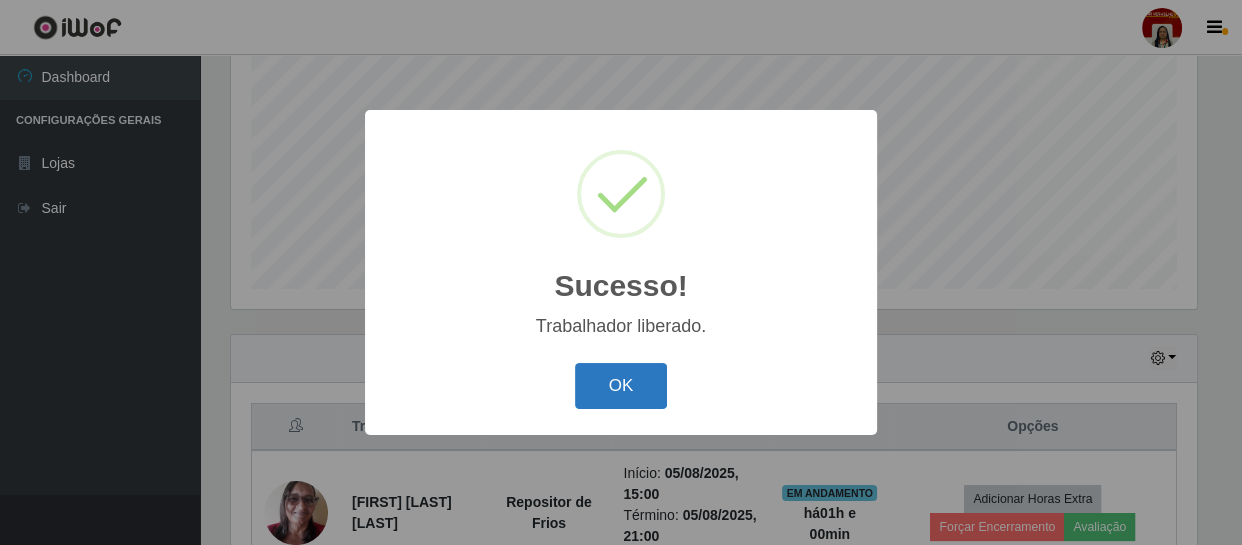 click on "OK" at bounding box center [621, 386] 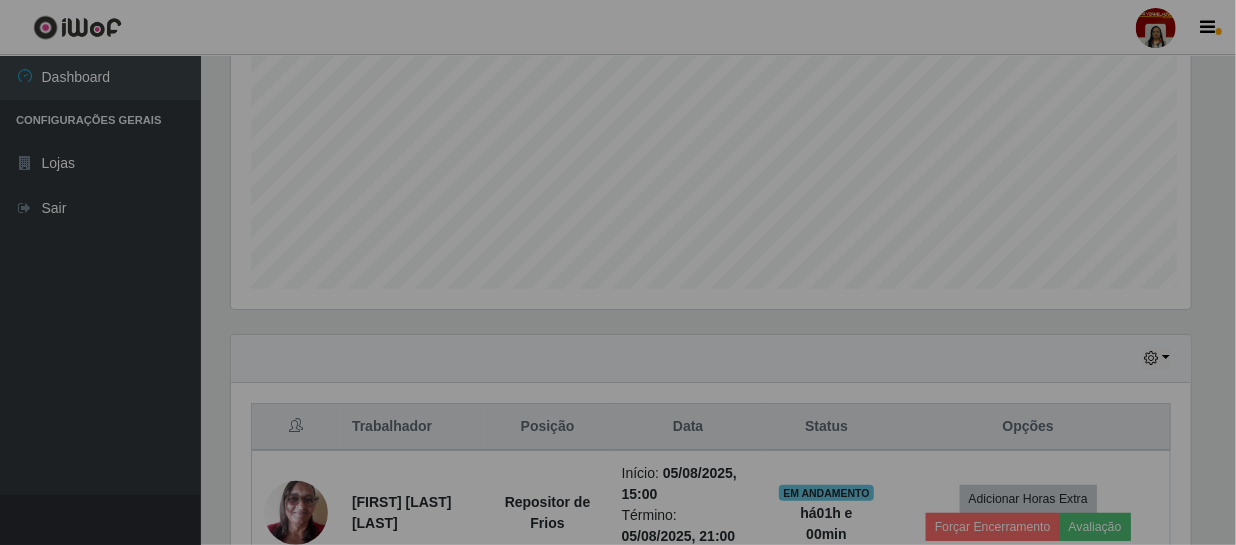 scroll, scrollTop: 999585, scrollLeft: 999025, axis: both 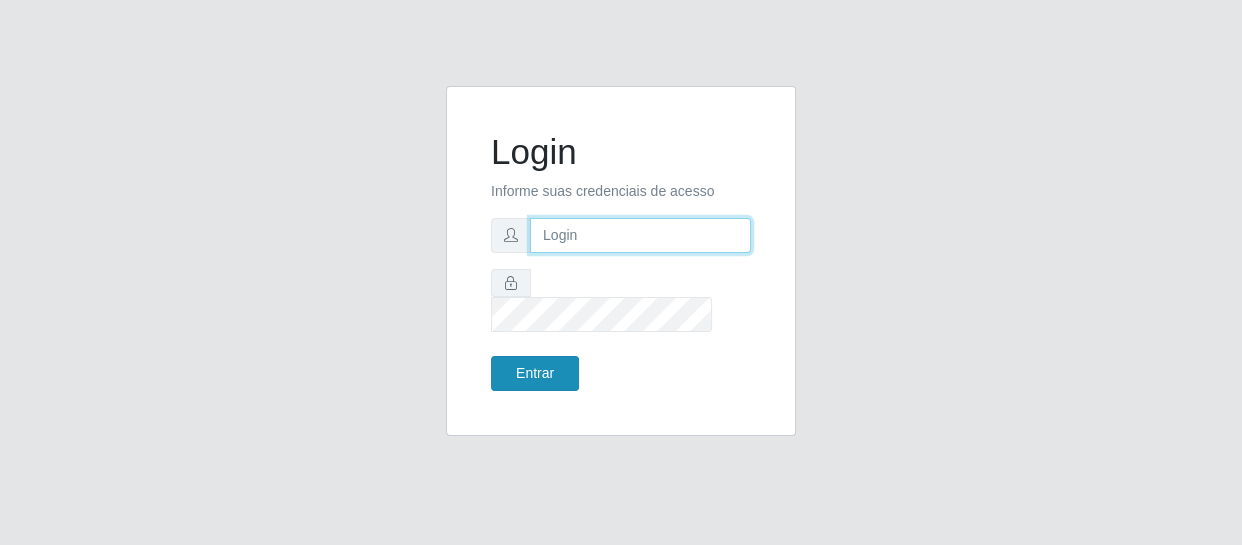 type on "[EMAIL]" 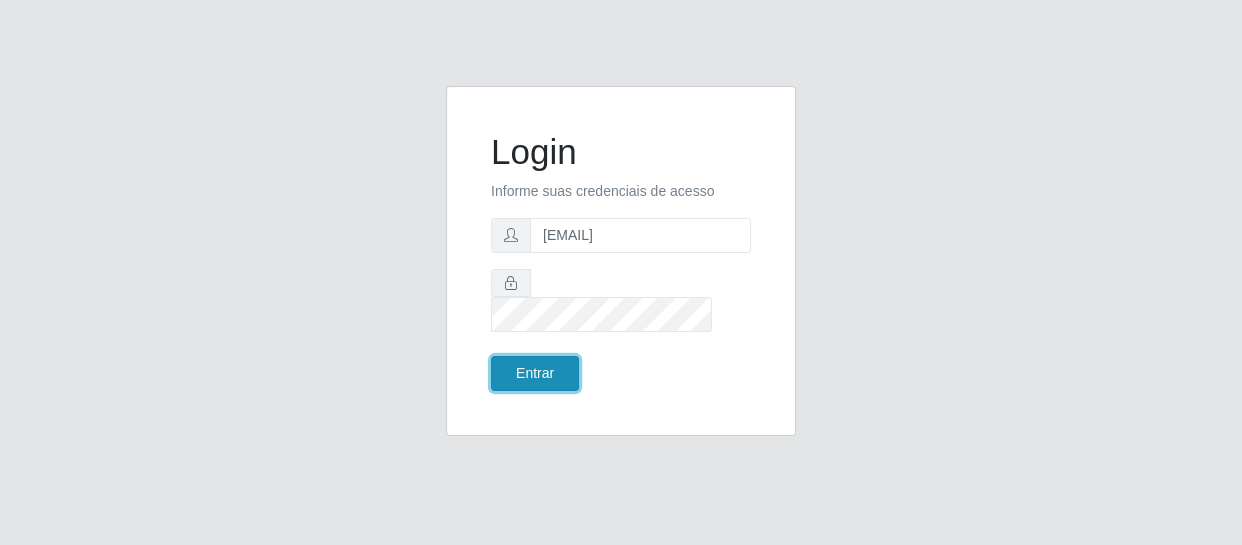 click on "Entrar" at bounding box center (535, 373) 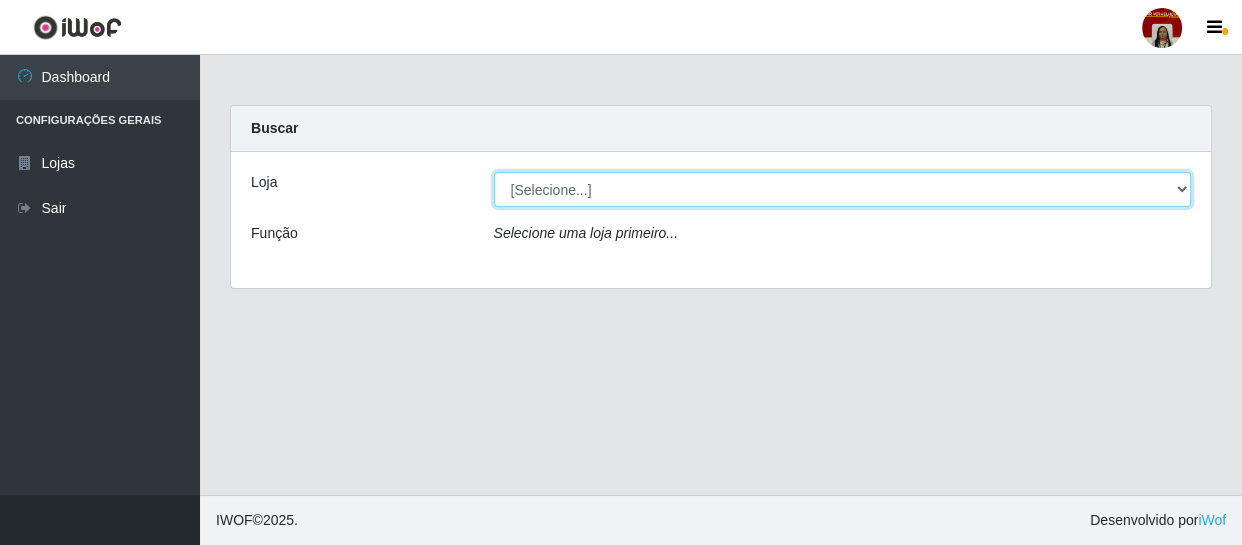 click on "[Selecione...] Mar Vermelho - Loja 04" at bounding box center (843, 189) 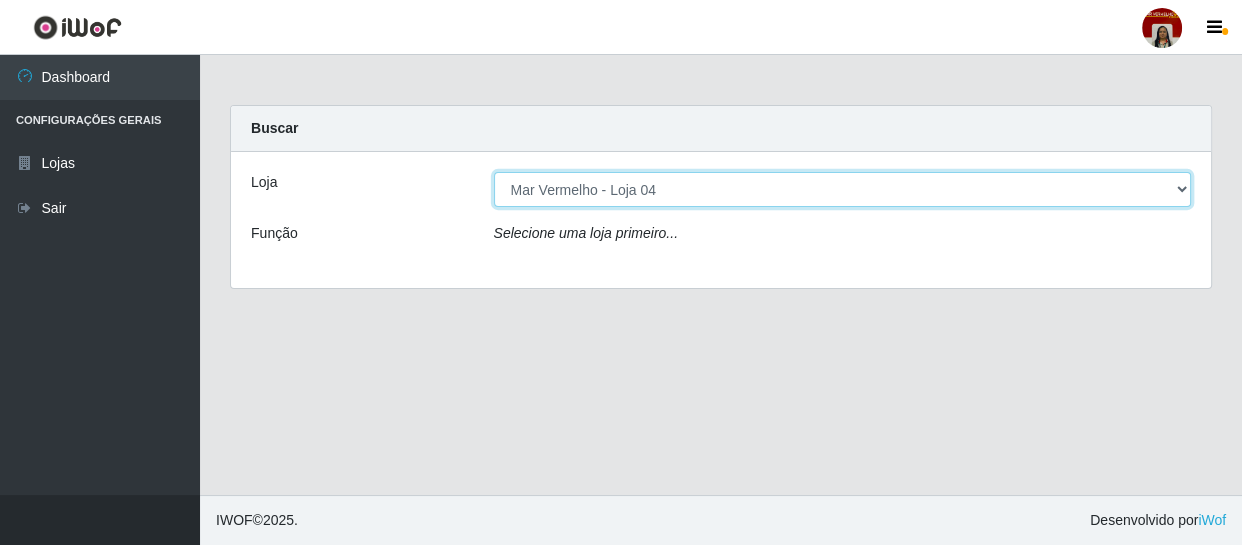 click on "[Selecione...] Mar Vermelho - Loja 04" at bounding box center [843, 189] 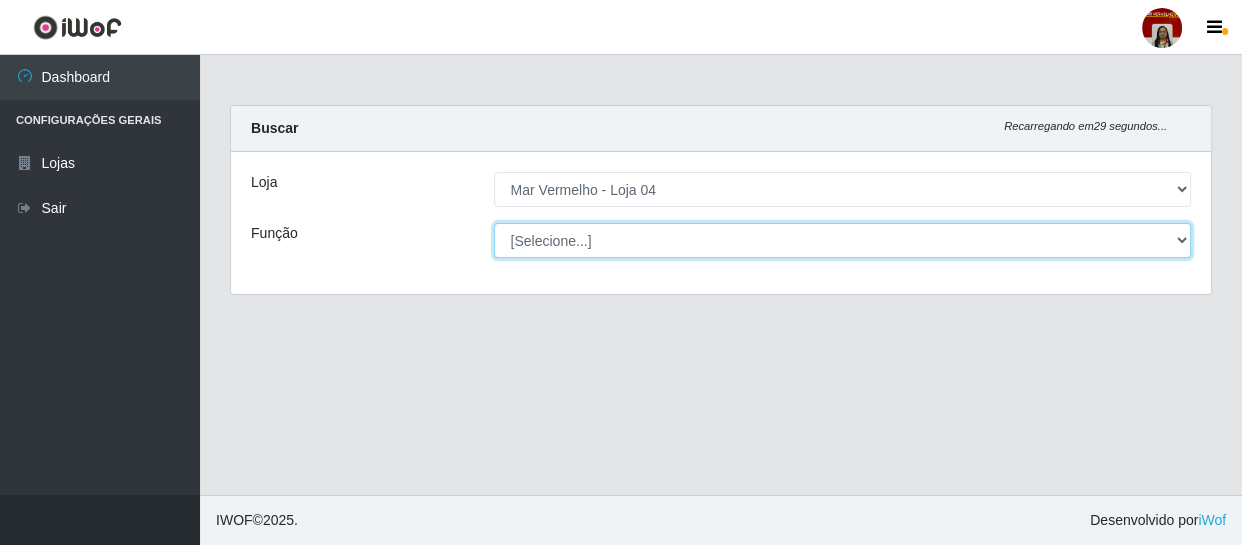 click on "[Selecione...] ASG ASG + ASG ++ Auxiliar de Depósito  Auxiliar de Depósito + Auxiliar de Depósito ++ Auxiliar de Estacionamento Auxiliar de Estacionamento + Auxiliar de Estacionamento ++ Balconista de Frios Balconista de Frios + Balconista de Padaria  Balconista de Padaria + Embalador Embalador + Embalador ++ Operador de Caixa Operador de Caixa + Operador de Caixa ++ Repositor  Repositor + Repositor ++ Repositor de Frios Repositor de Frios + Repositor de Frios ++ Repositor de Hortifruti Repositor de Hortifruti + Repositor de Hortifruti ++" at bounding box center [843, 240] 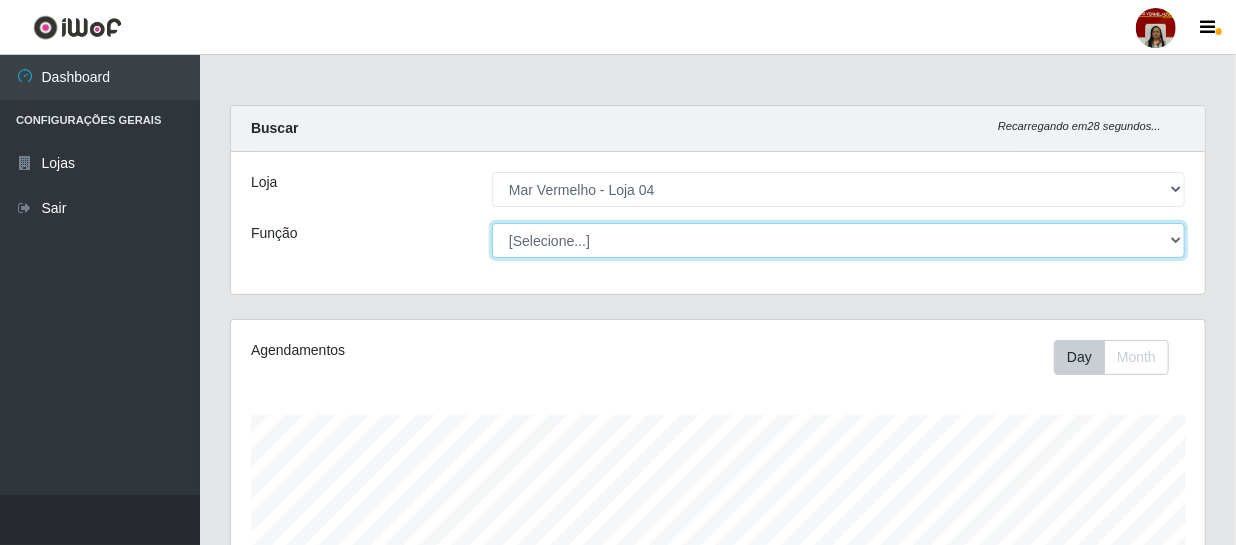 scroll, scrollTop: 999585, scrollLeft: 999025, axis: both 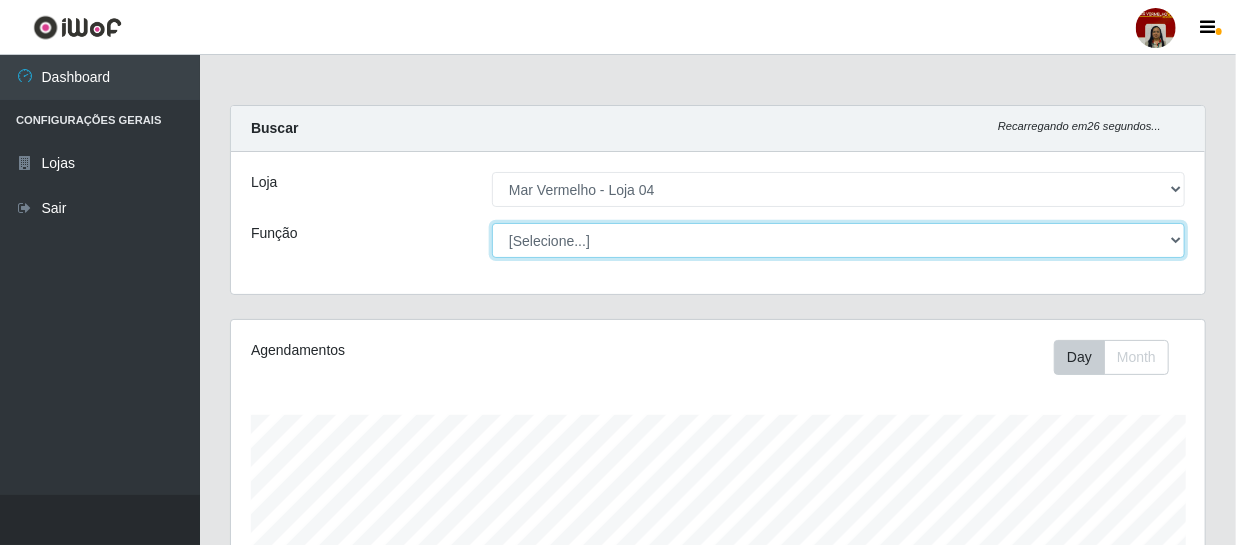 select on "22" 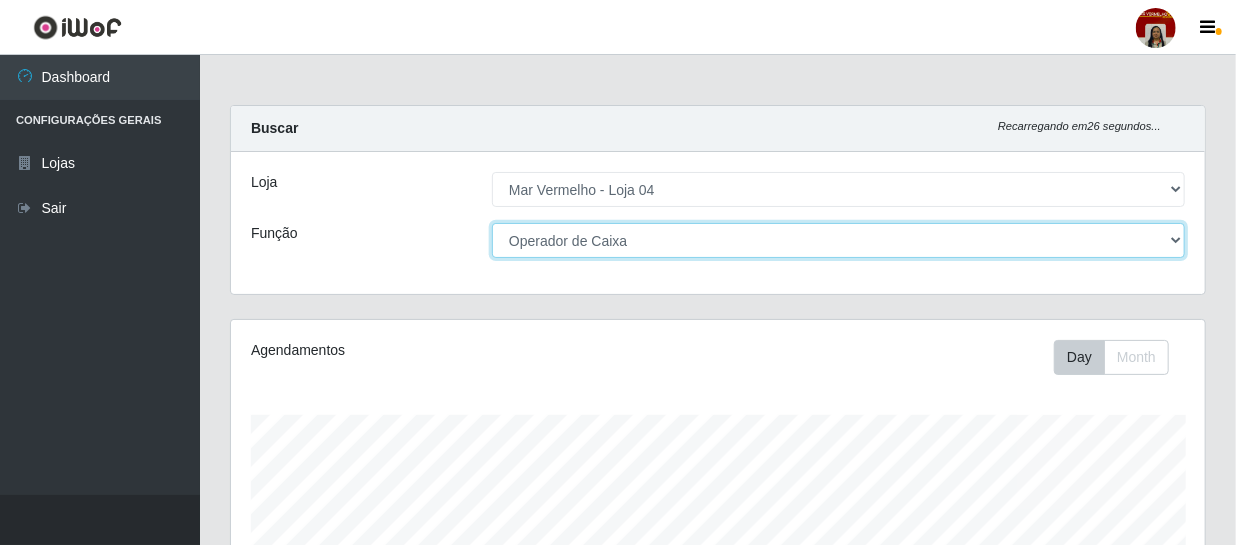 click on "[Selecione...] ASG ASG + ASG ++ Auxiliar de Depósito  Auxiliar de Depósito + Auxiliar de Depósito ++ Auxiliar de Estacionamento Auxiliar de Estacionamento + Auxiliar de Estacionamento ++ Balconista de Frios Balconista de Frios + Balconista de Padaria  Balconista de Padaria + Embalador Embalador + Embalador ++ Operador de Caixa Operador de Caixa + Operador de Caixa ++ Repositor  Repositor + Repositor ++ Repositor de Frios Repositor de Frios + Repositor de Frios ++ Repositor de Hortifruti Repositor de Hortifruti + Repositor de Hortifruti ++" at bounding box center [838, 240] 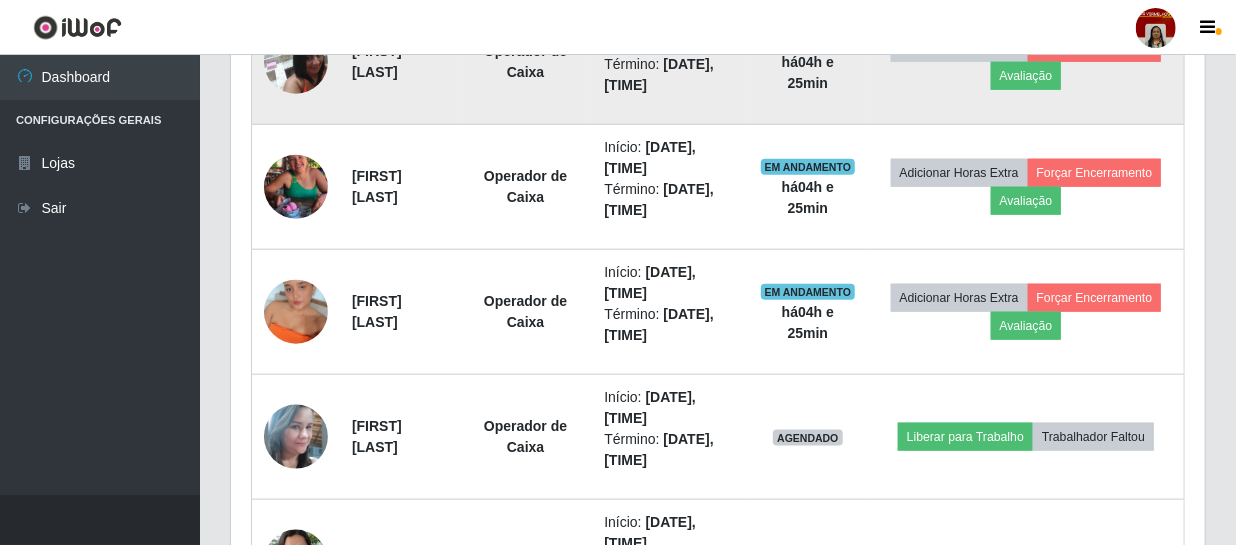 scroll, scrollTop: 909, scrollLeft: 0, axis: vertical 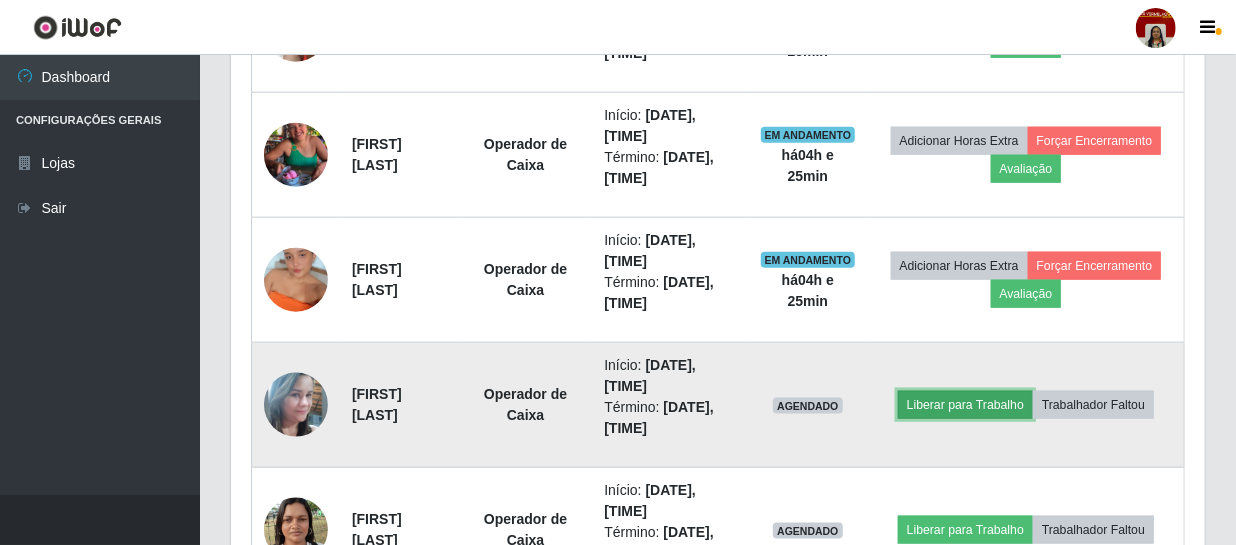 click on "Liberar para Trabalho" at bounding box center [965, 405] 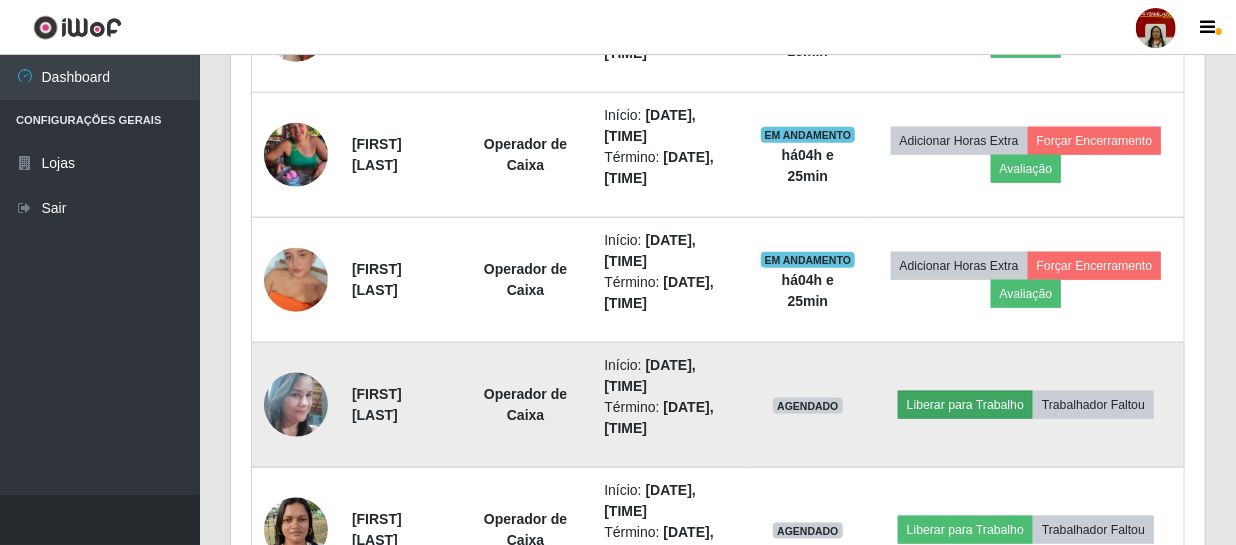 scroll, scrollTop: 999585, scrollLeft: 999033, axis: both 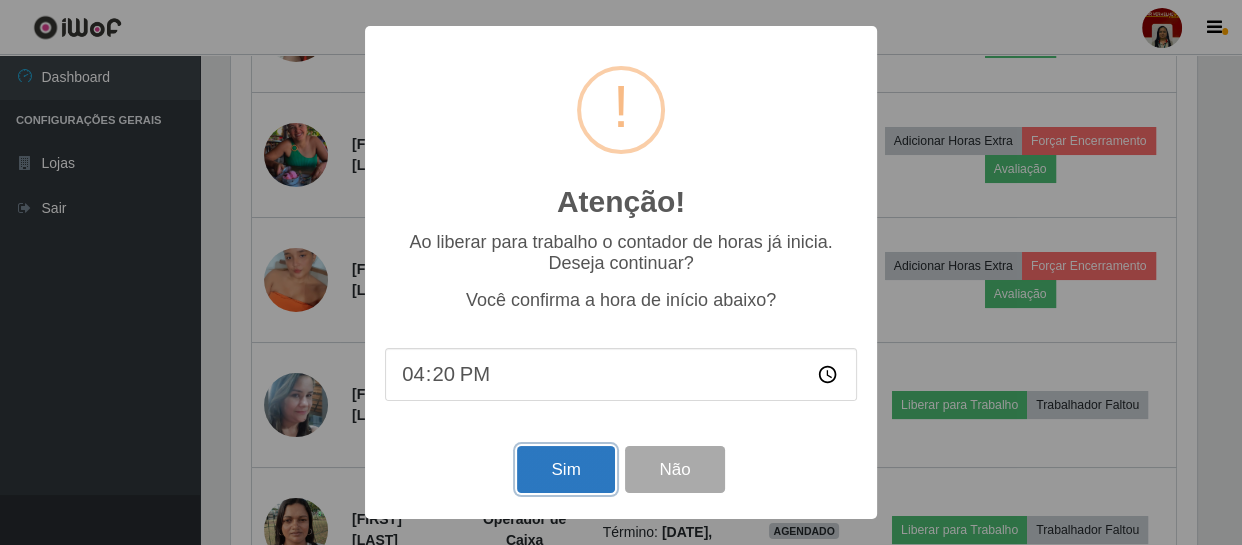 click on "Sim" at bounding box center (565, 469) 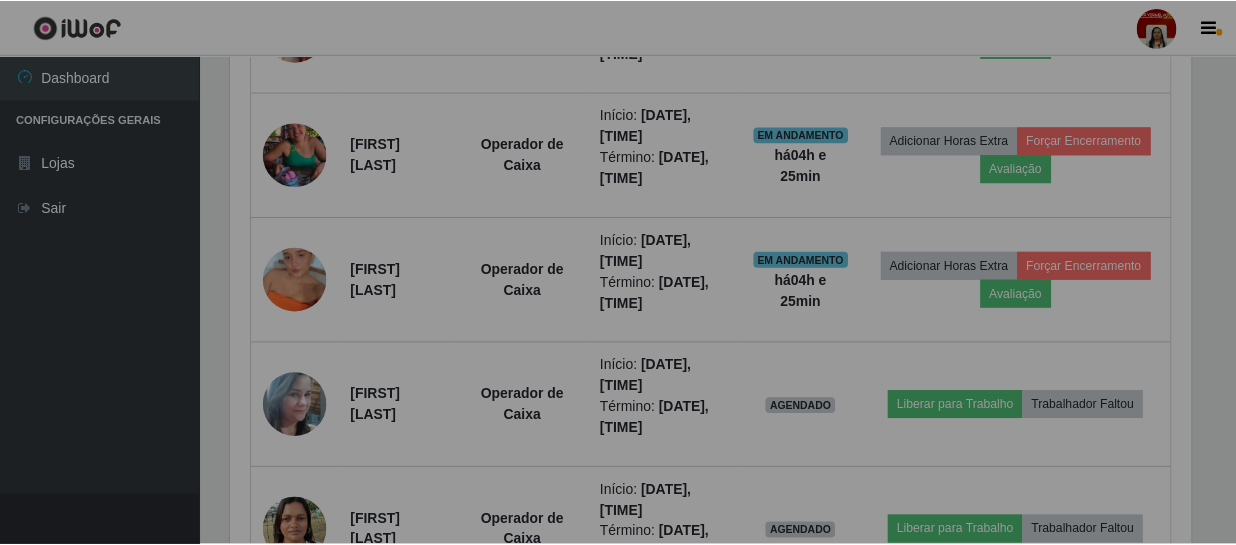 scroll, scrollTop: 999585, scrollLeft: 999025, axis: both 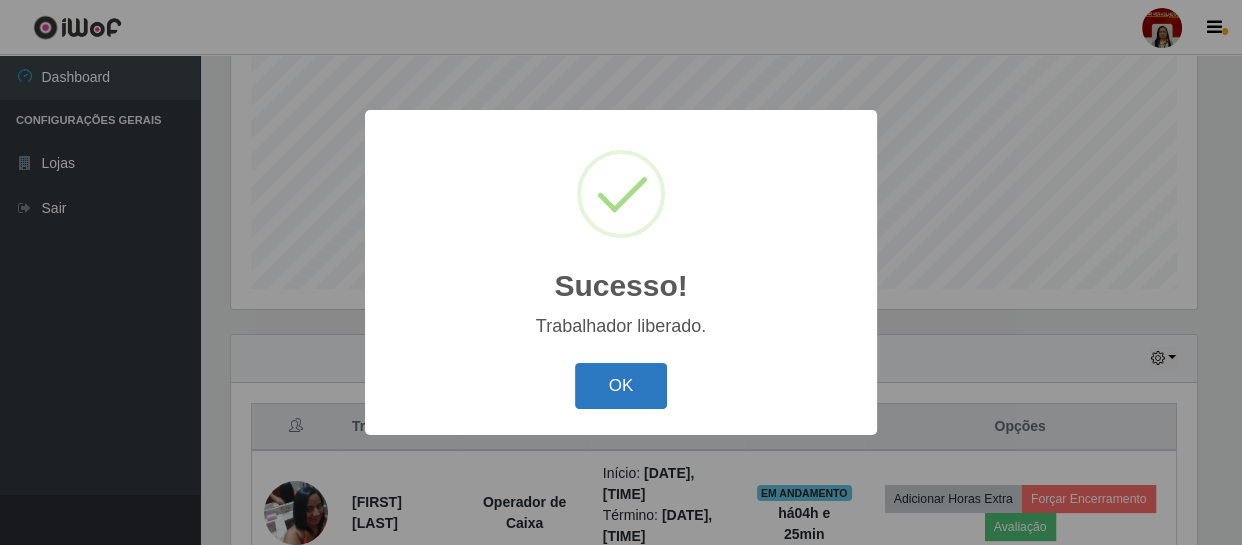 click on "OK" at bounding box center (621, 386) 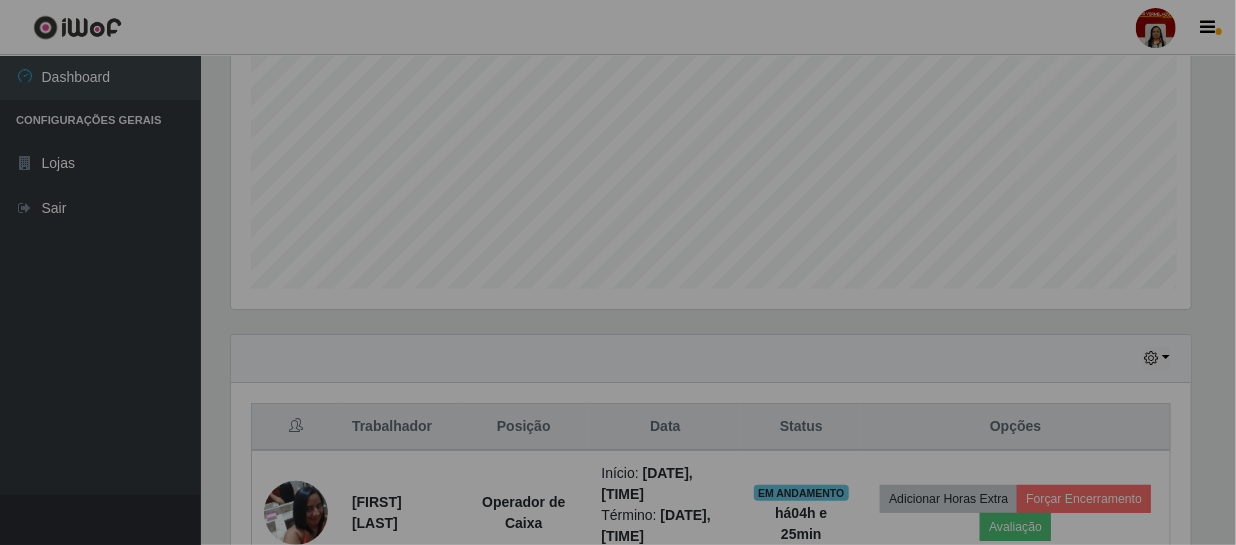 scroll, scrollTop: 999585, scrollLeft: 999025, axis: both 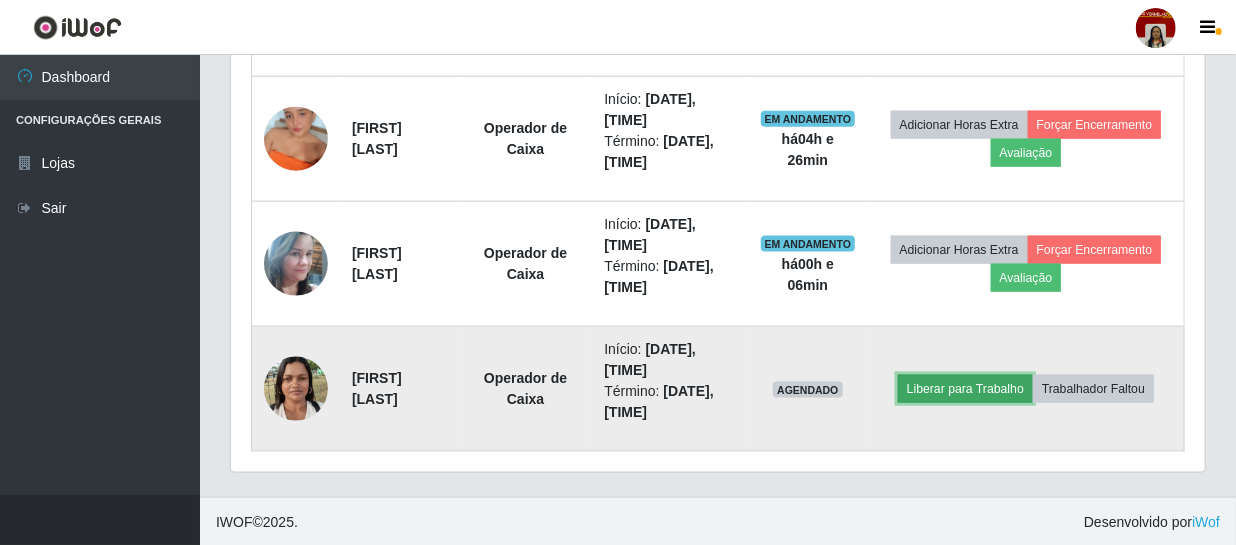 click on "Liberar para Trabalho" at bounding box center [965, 389] 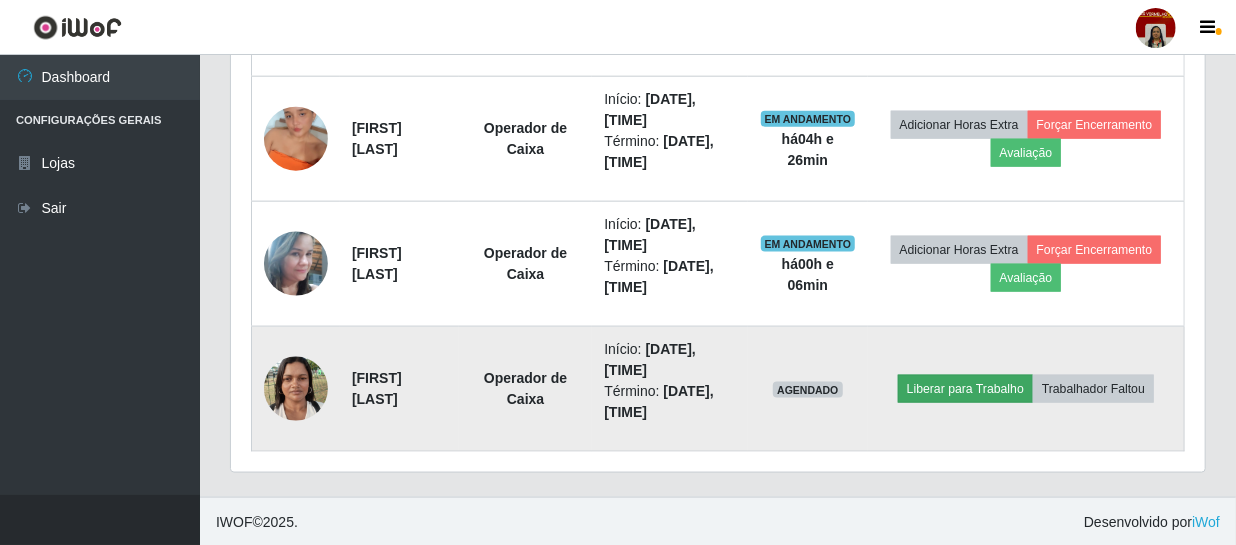 scroll, scrollTop: 999585, scrollLeft: 999033, axis: both 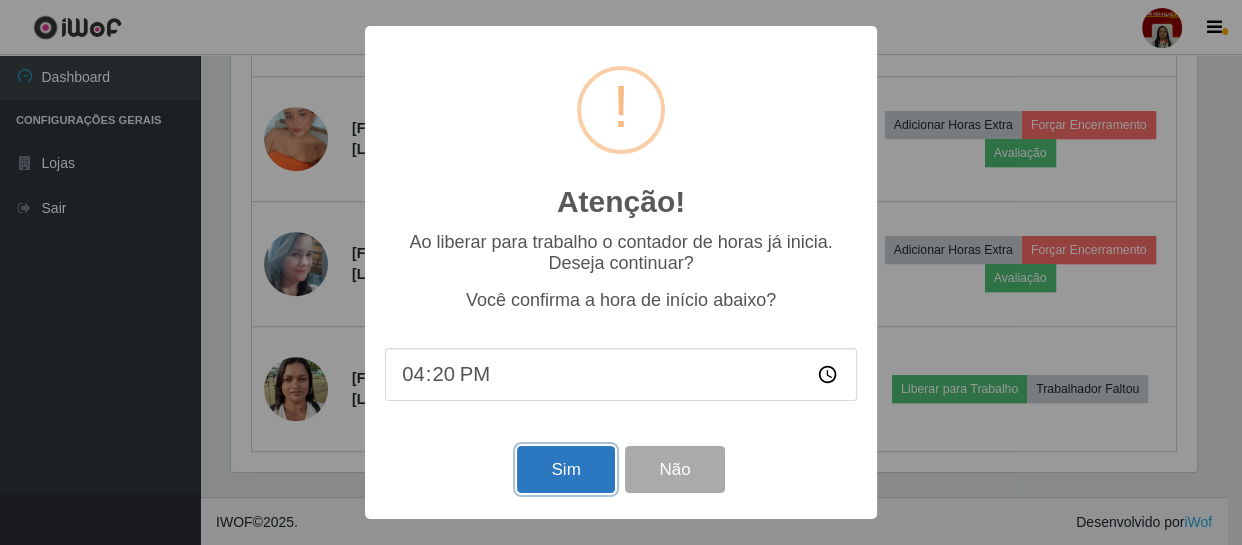 click on "Sim" at bounding box center (565, 469) 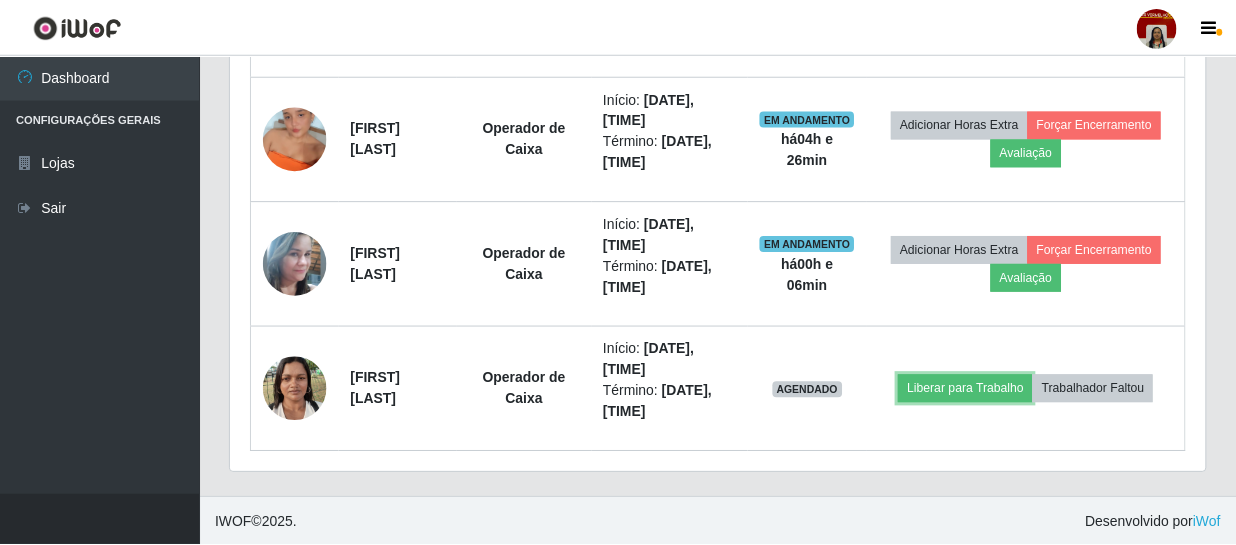 scroll, scrollTop: 999585, scrollLeft: 999025, axis: both 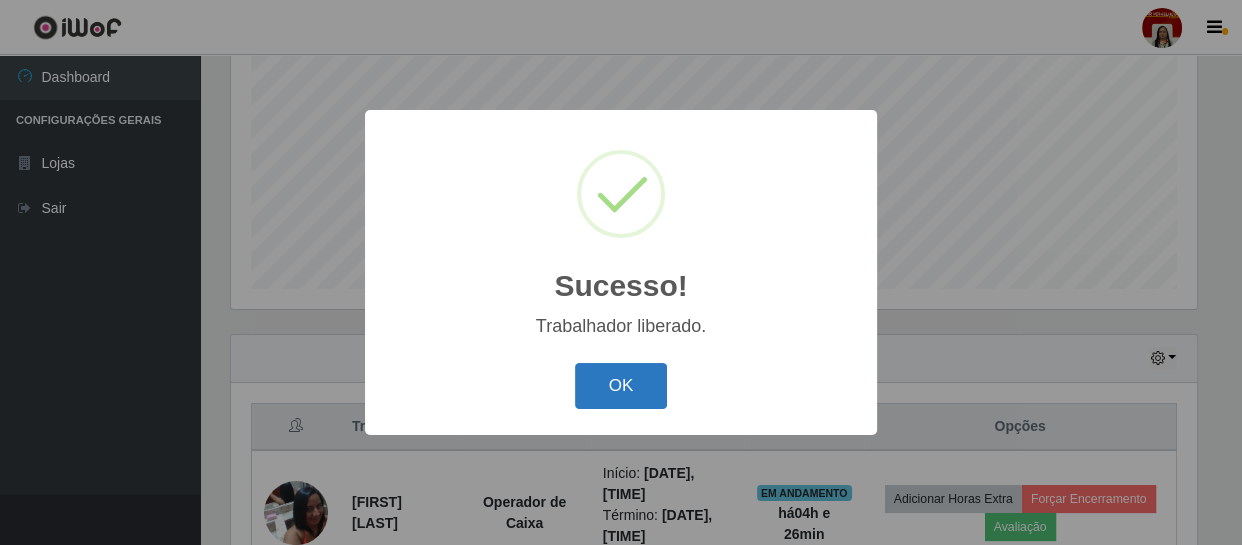 click on "OK" at bounding box center [621, 386] 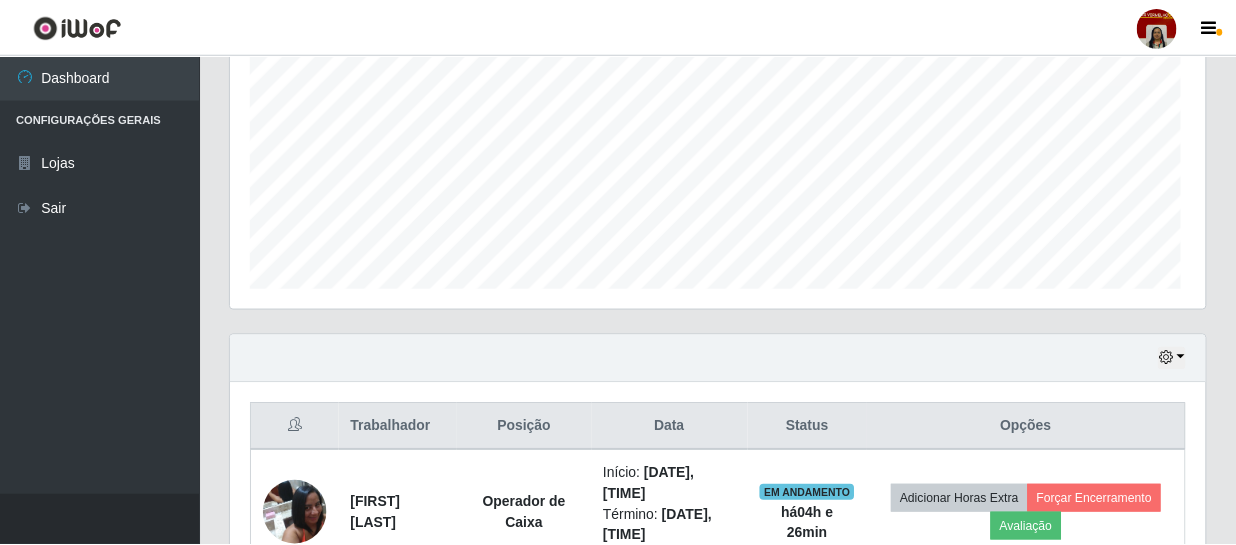 scroll, scrollTop: 999585, scrollLeft: 999025, axis: both 